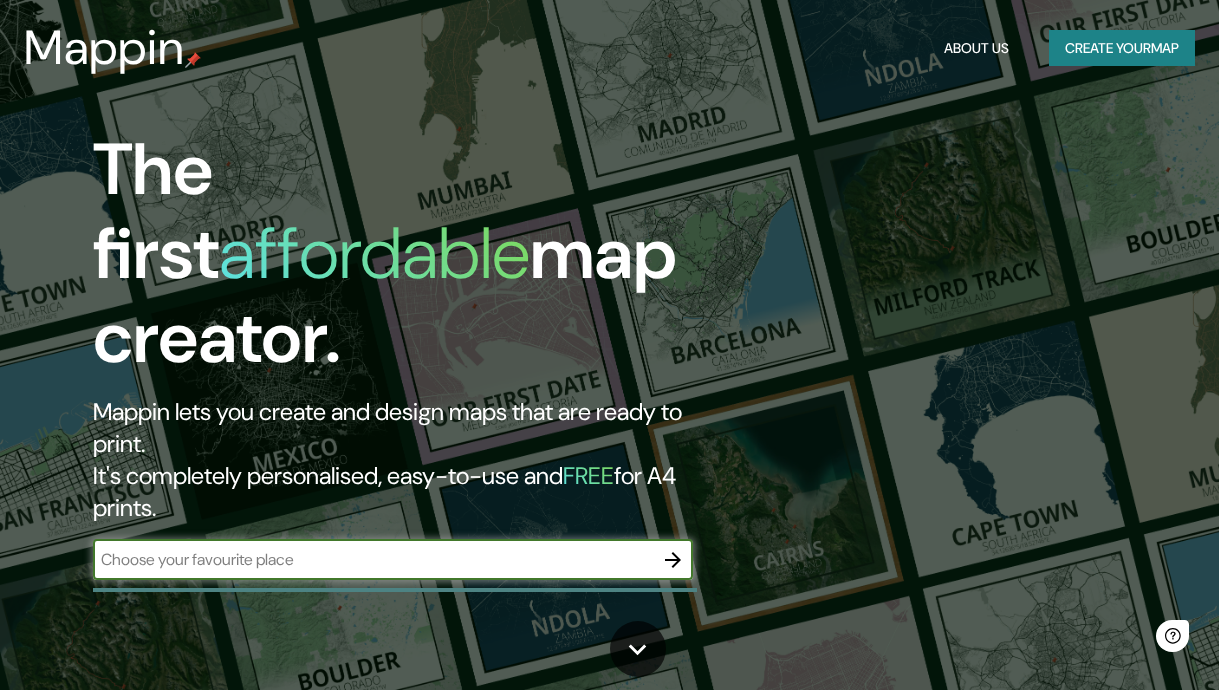 scroll, scrollTop: 0, scrollLeft: 0, axis: both 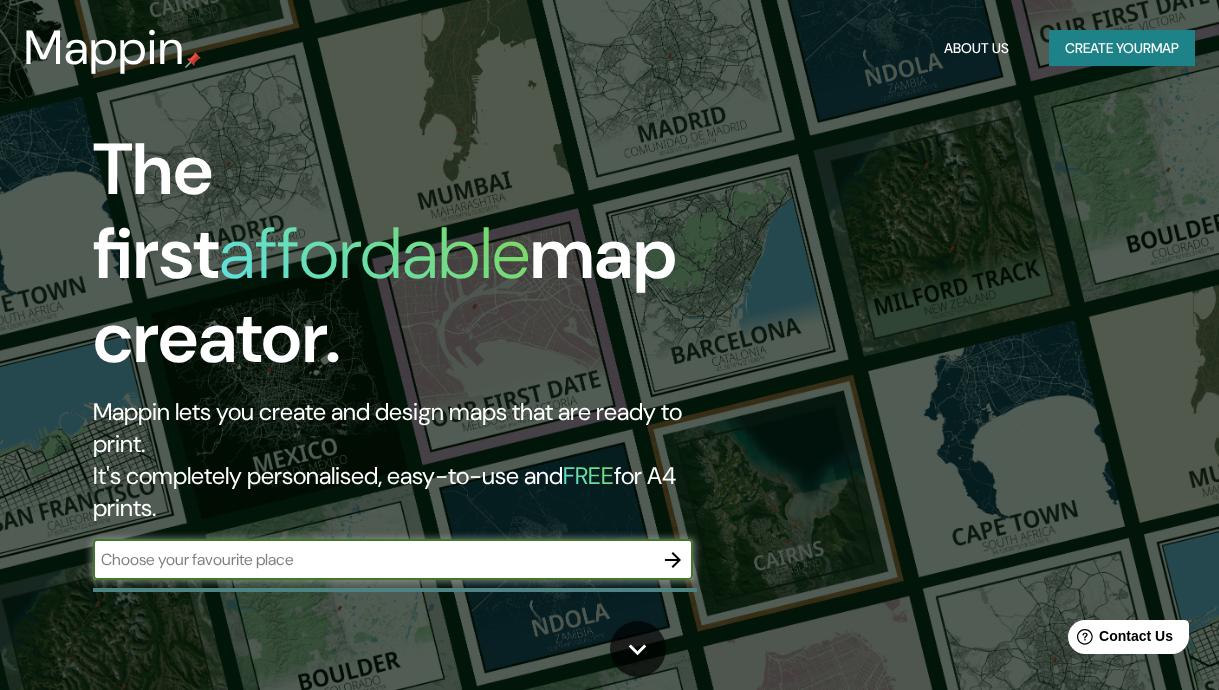 click at bounding box center (373, 559) 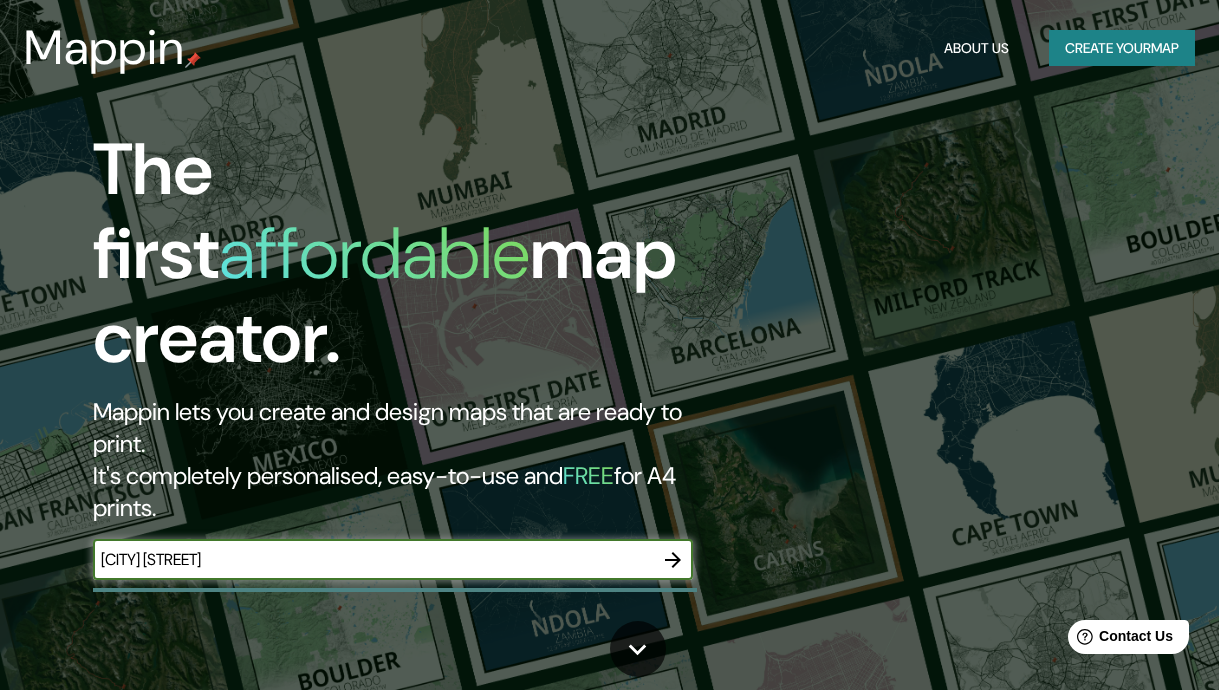 type on "[CITY] [STREET]" 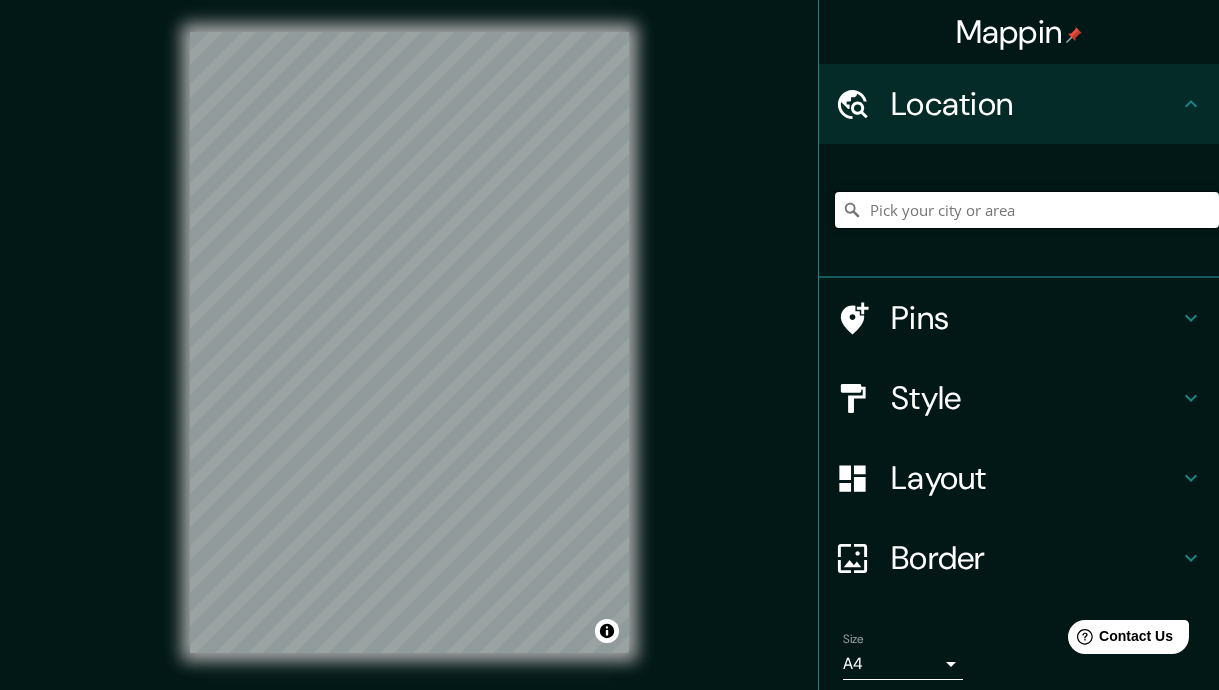 click at bounding box center (1027, 210) 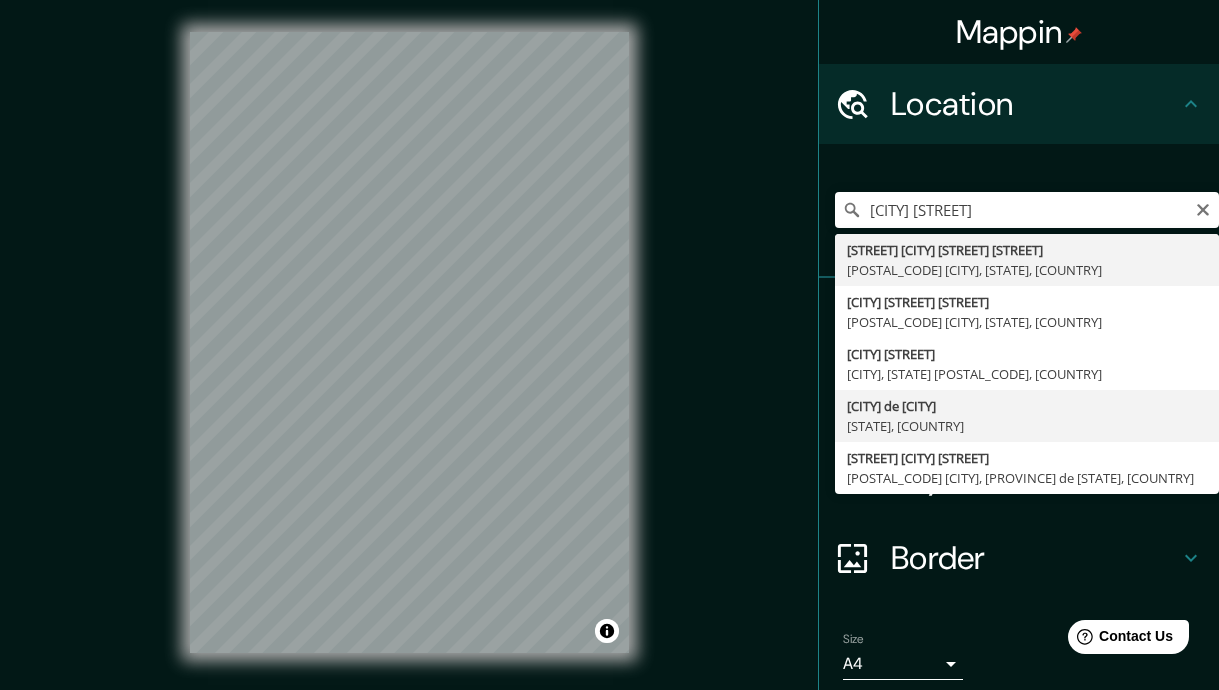 type on "[CITY] de [CITY], [STATE], [COUNTRY]" 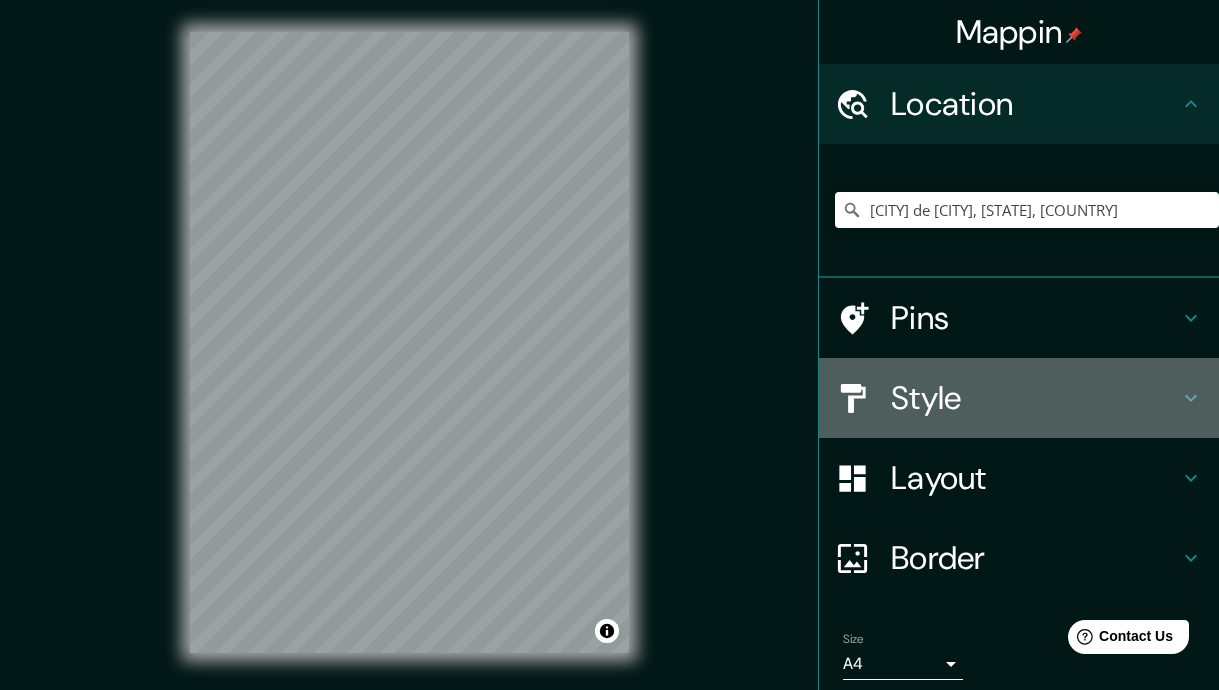 click 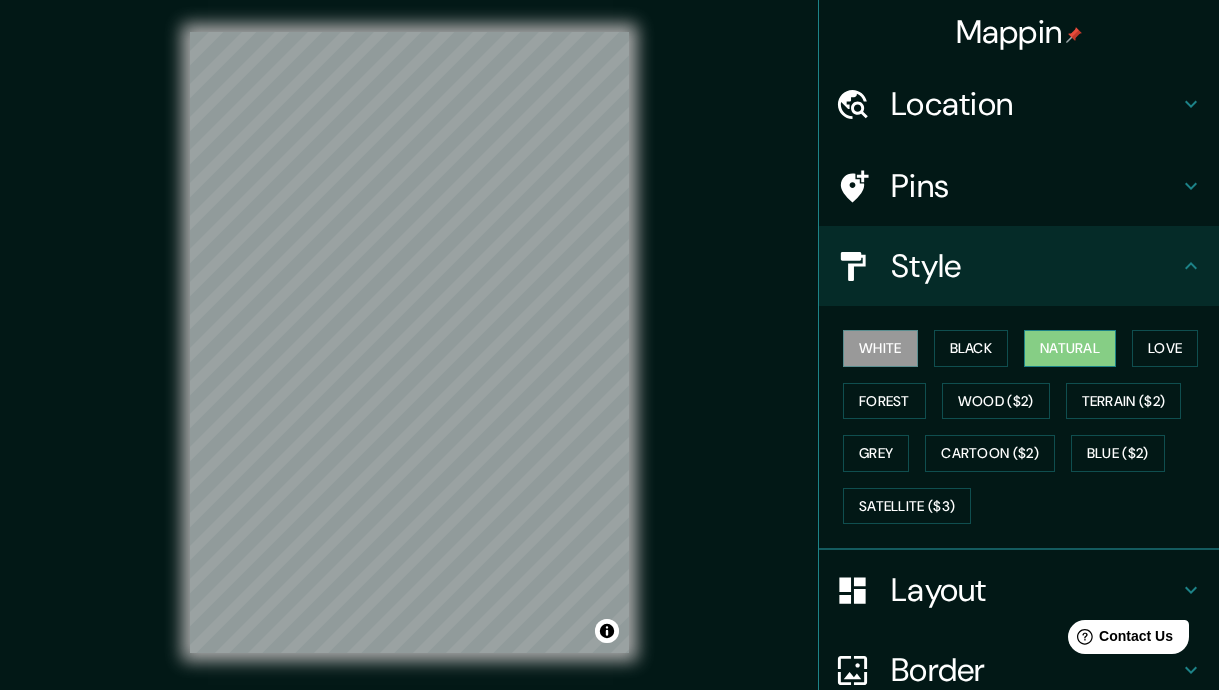 click on "Natural" at bounding box center (1070, 348) 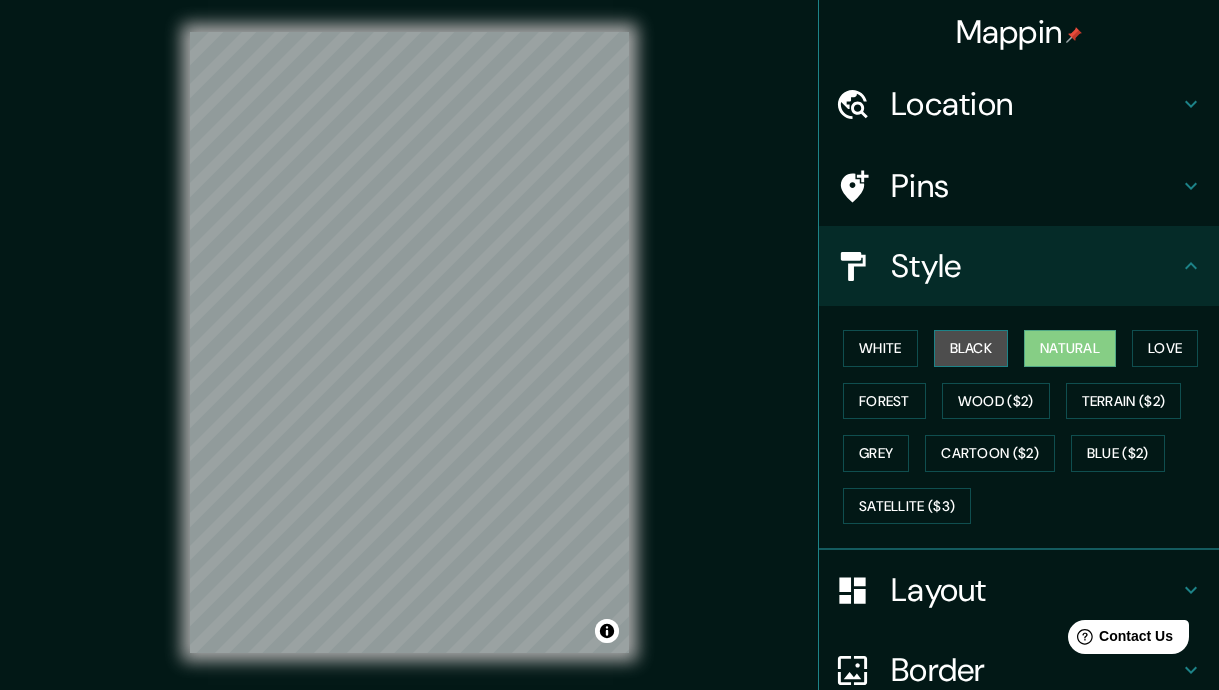 click on "Black" at bounding box center (971, 348) 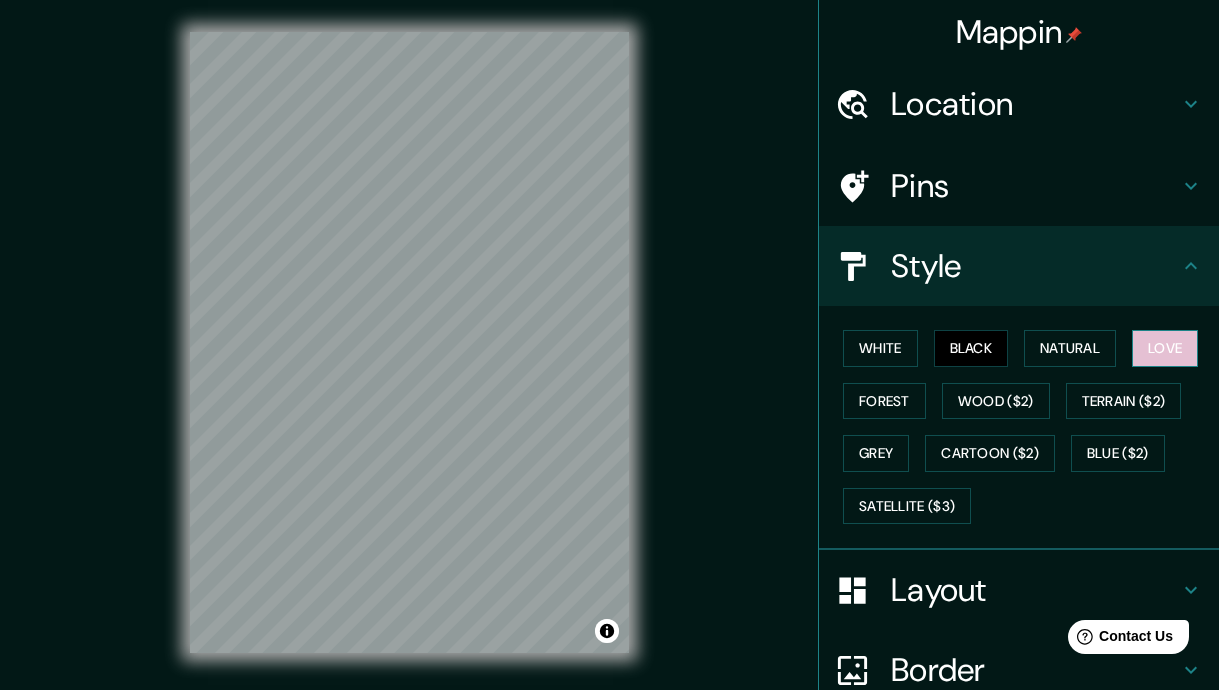 click on "Love" at bounding box center (1165, 348) 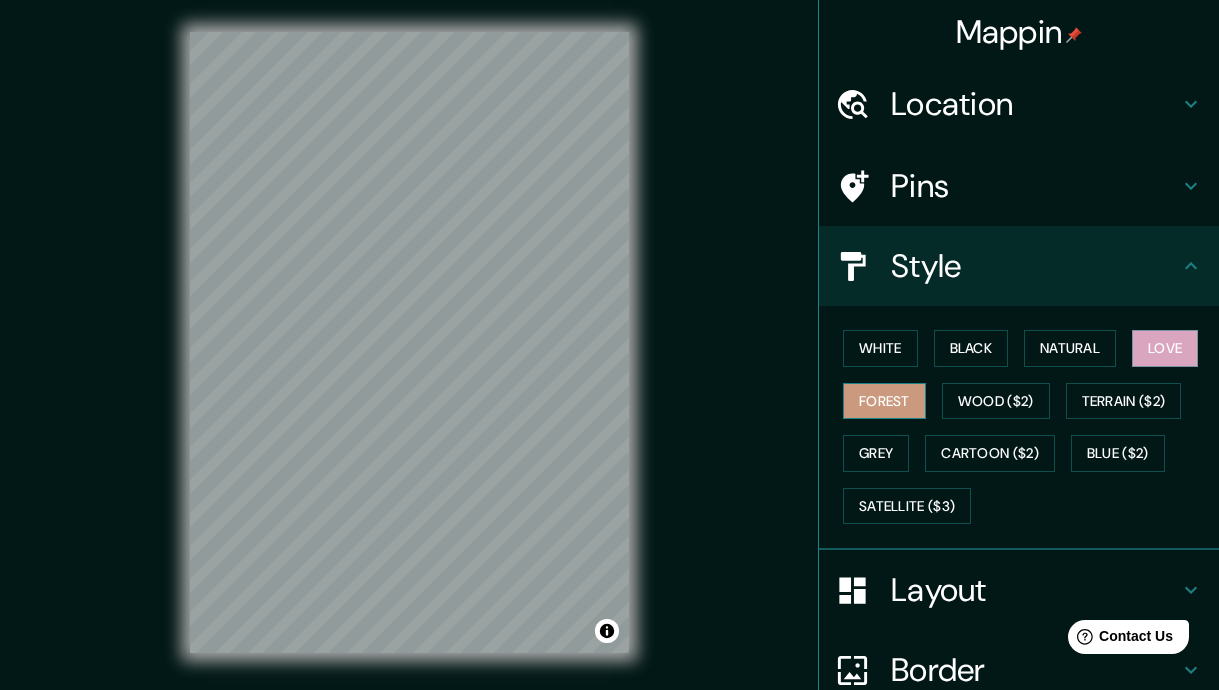 click on "Forest" at bounding box center (884, 401) 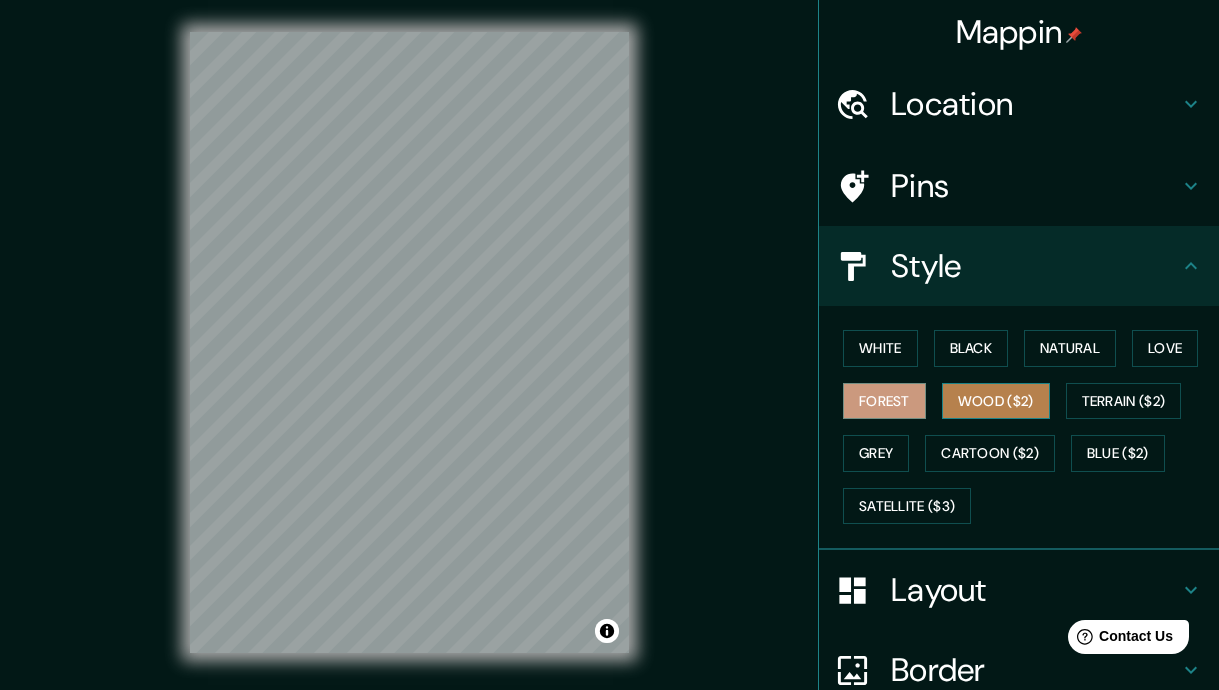 click on "Wood ($2)" at bounding box center [996, 401] 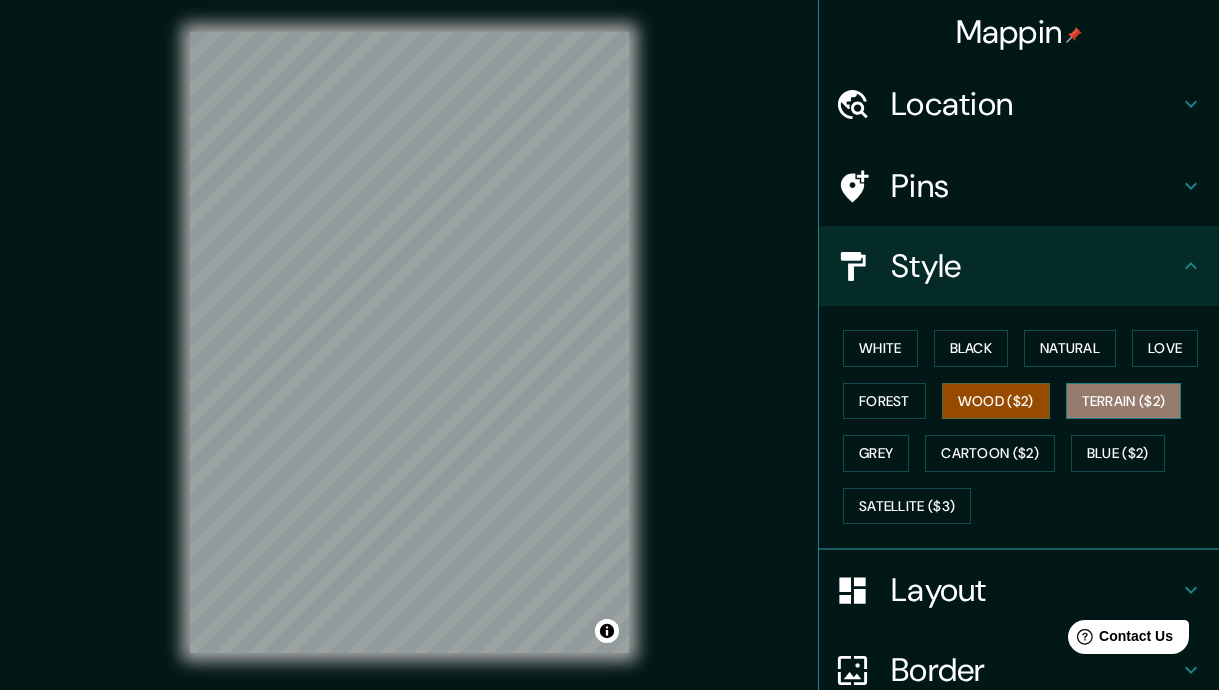 click on "Terrain ($2)" at bounding box center (1124, 401) 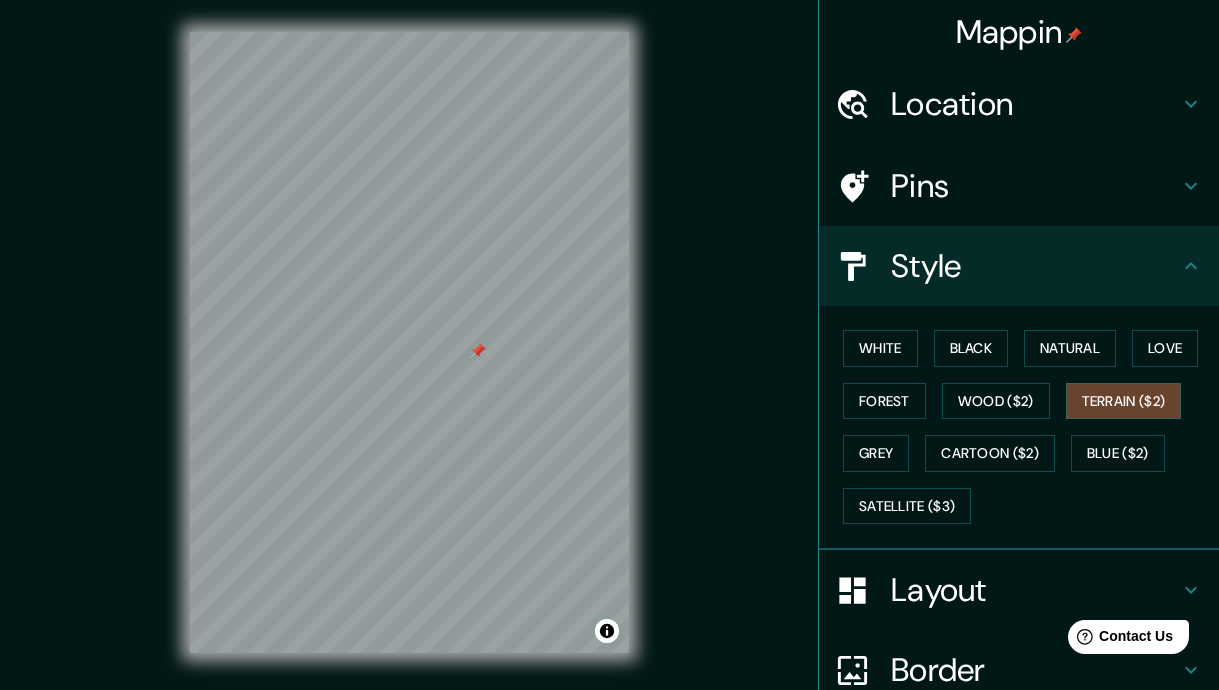 click at bounding box center (478, 351) 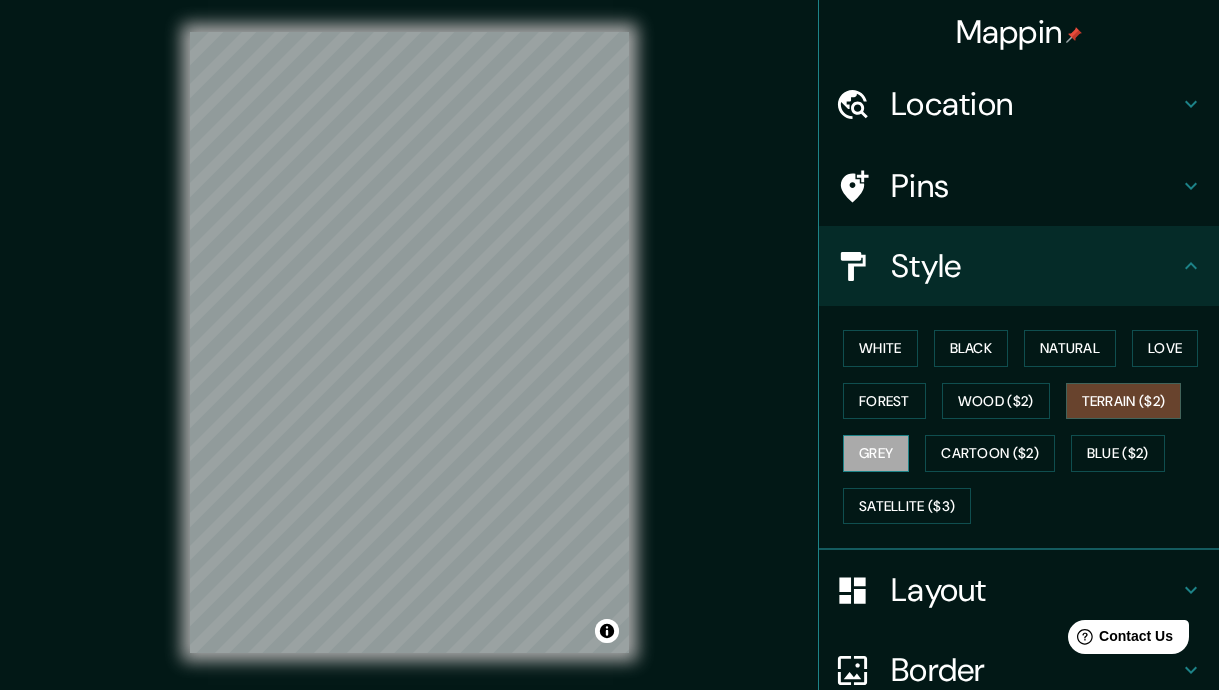 click on "Grey" at bounding box center [876, 453] 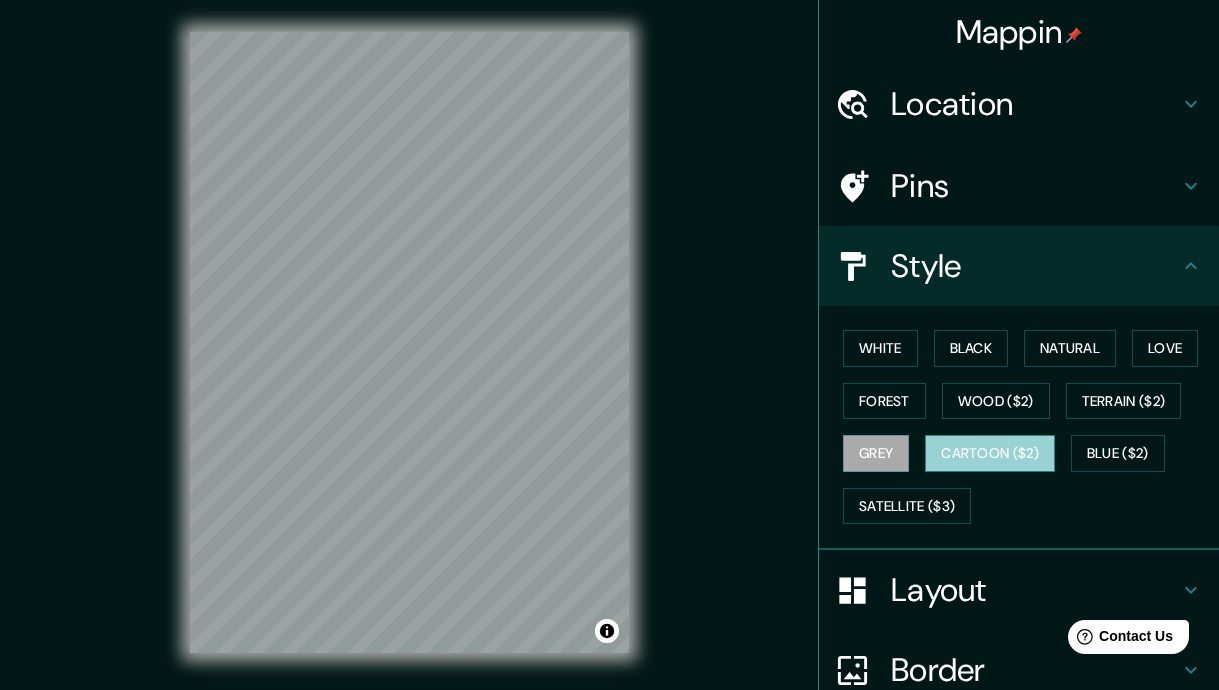 click on "Cartoon ($2)" at bounding box center [990, 453] 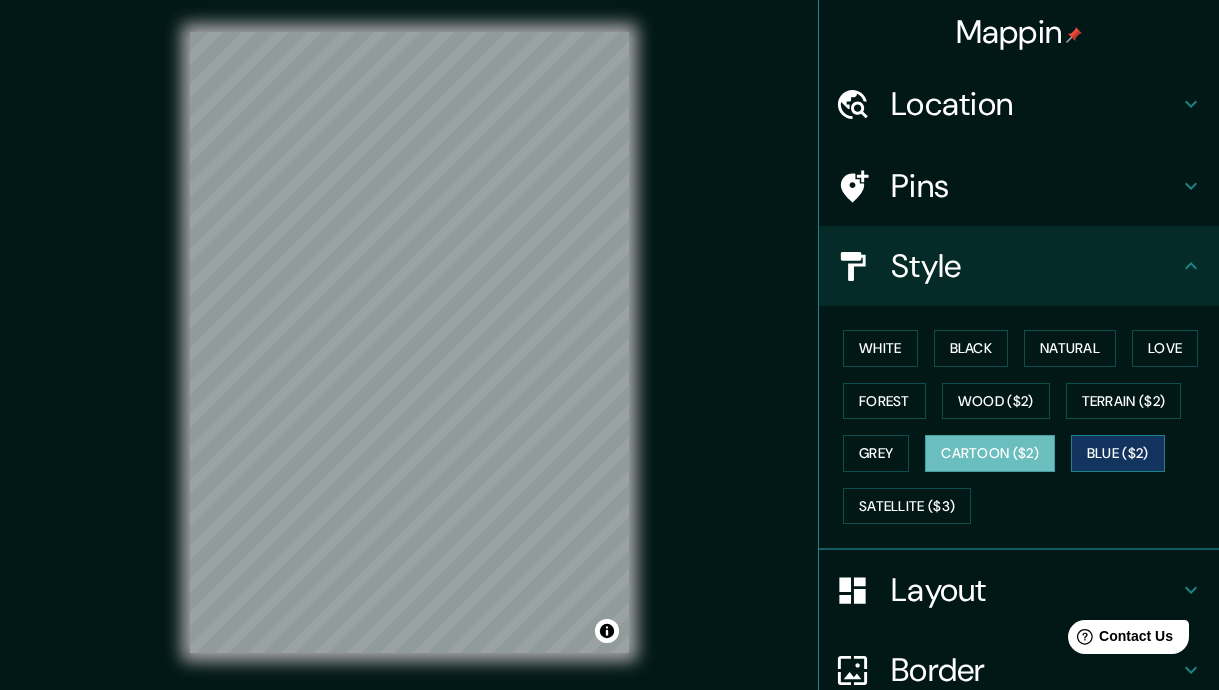 click on "Blue ($2)" at bounding box center (1118, 453) 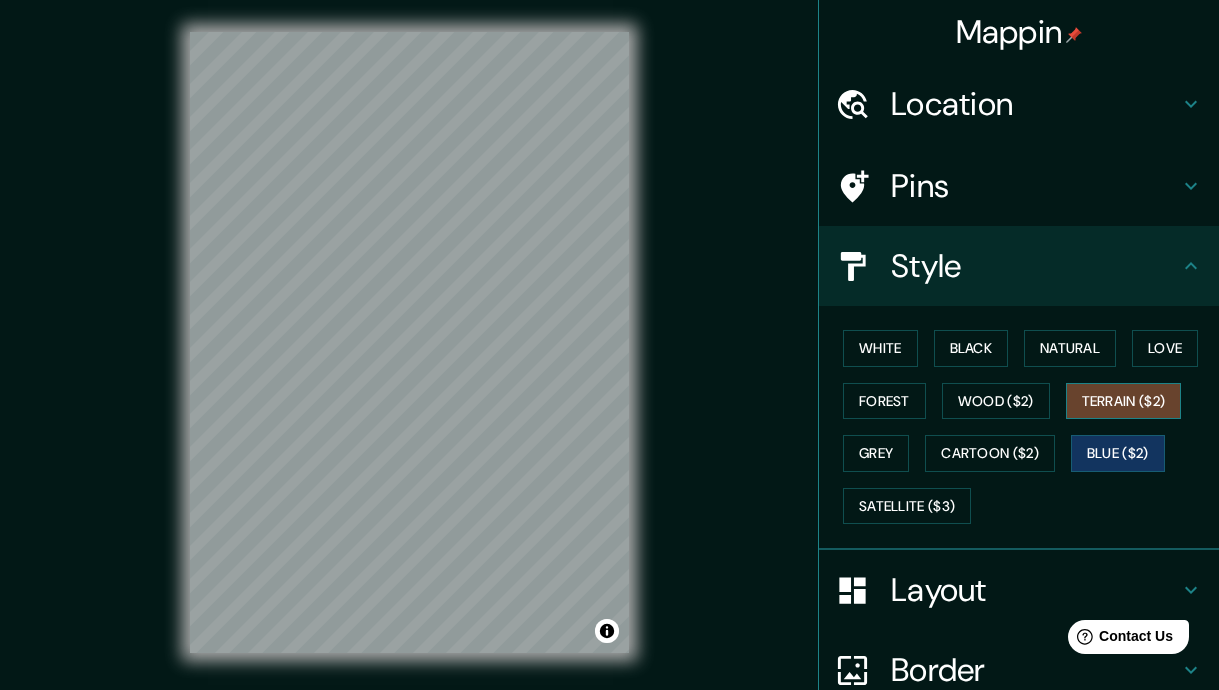 click on "Terrain ($2)" at bounding box center (1124, 401) 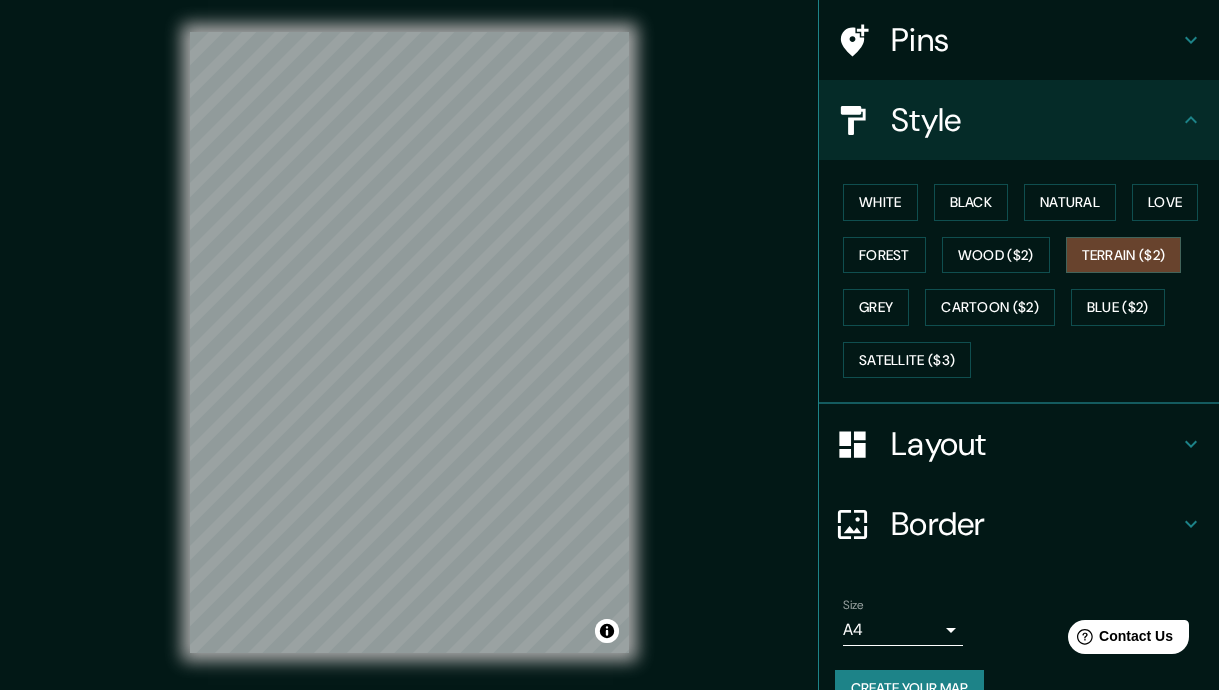 scroll, scrollTop: 187, scrollLeft: 0, axis: vertical 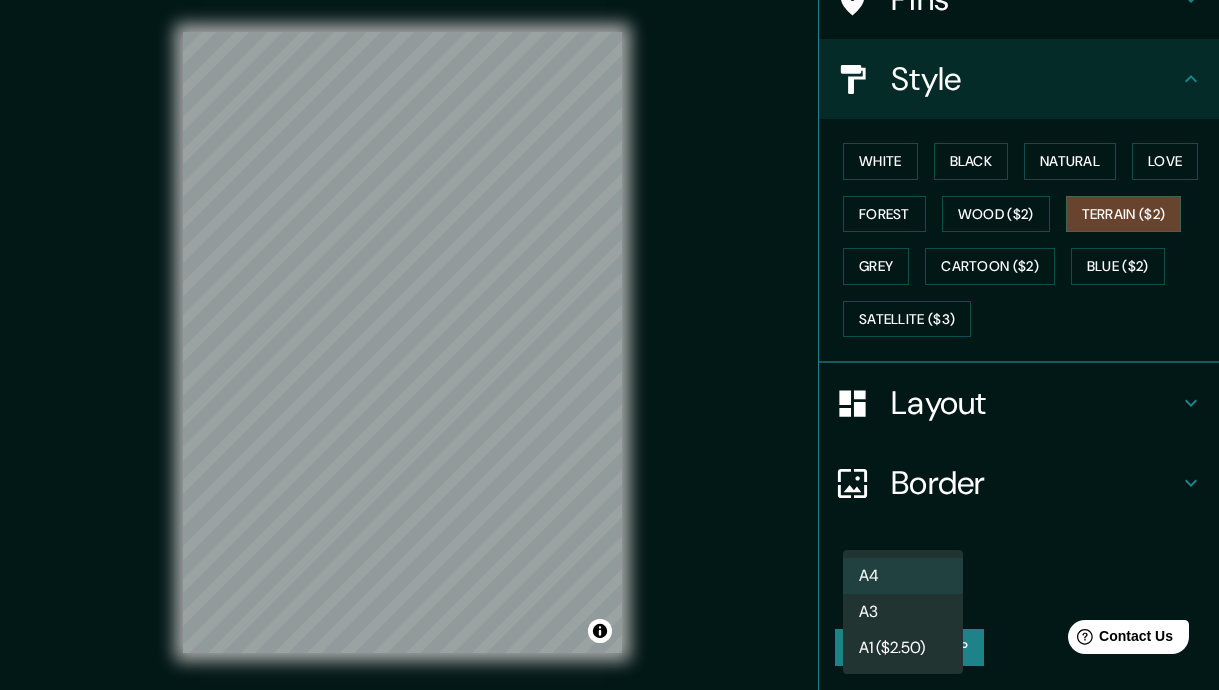 click on "Mappin Location [CITY], [STATE], [COUNTRY] Pins Style White Black Natural Love Forest Wood ($2) Terrain ($2) Grey Cartoon ($2) Blue ($2) Satellite ($3) Layout Border Choose a border.  Hint : you can make layers of the frame opaque to create some cool effects. None Simple Transparent Fancy Size A4 single Create your map © Mapbox   © OpenStreetMap   Improve this map Any problems, suggestions, or concerns please email    help@example.com . . . A4 A3 A1 ($2.50)" at bounding box center [609, 345] 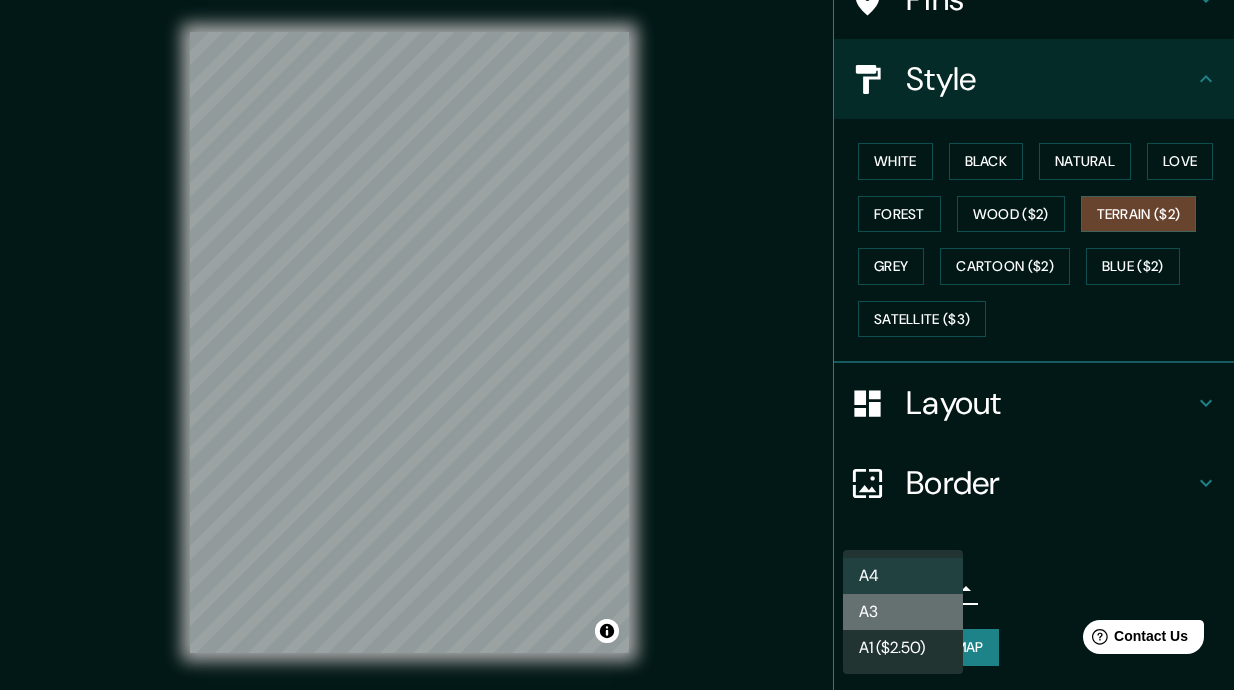 click on "A3" at bounding box center (903, 612) 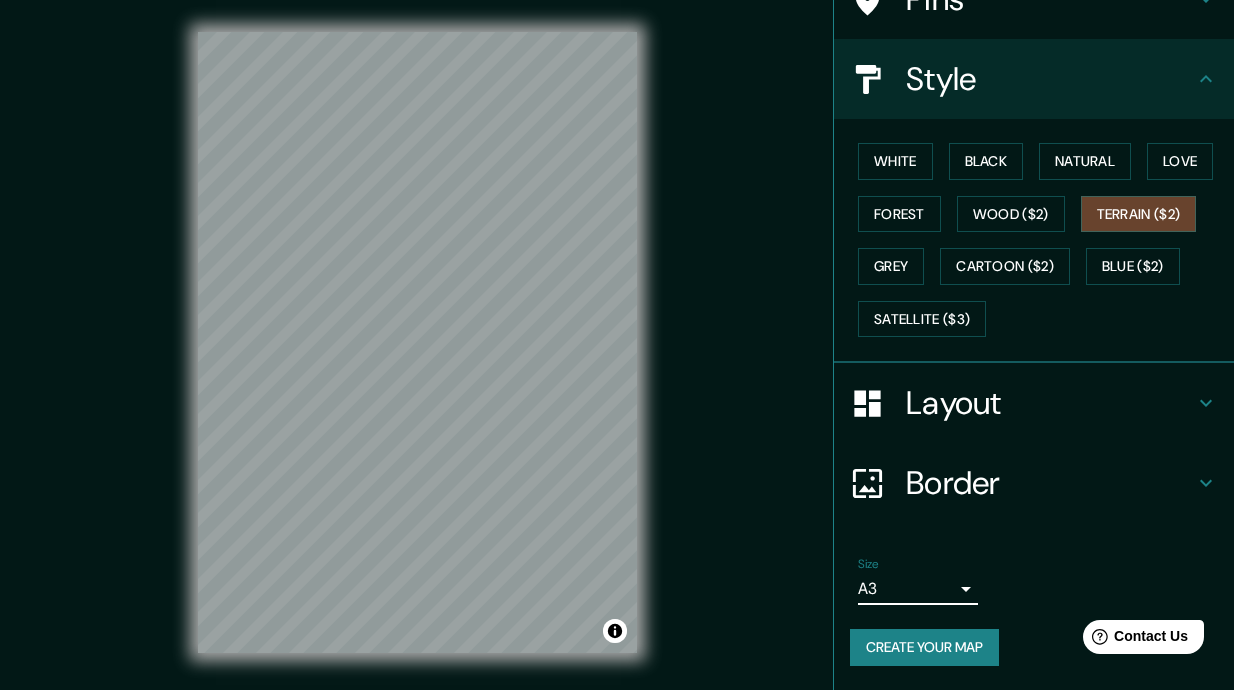 click on "Mappin Location [CITY], [STATE], [COUNTRY] Pins Style White Black Natural Love Forest Wood ($2) Terrain ($2) Grey Cartoon ($2) Blue ($2) Satellite ($3) Layout Border Choose a border.  Hint : you can make layers of the frame opaque to create some cool effects. None Simple Transparent Fancy Size A3 a4 Create your map © Mapbox   © OpenStreetMap   Improve this map Any problems, suggestions, or concerns please email    help@example.com . . ." at bounding box center [617, 345] 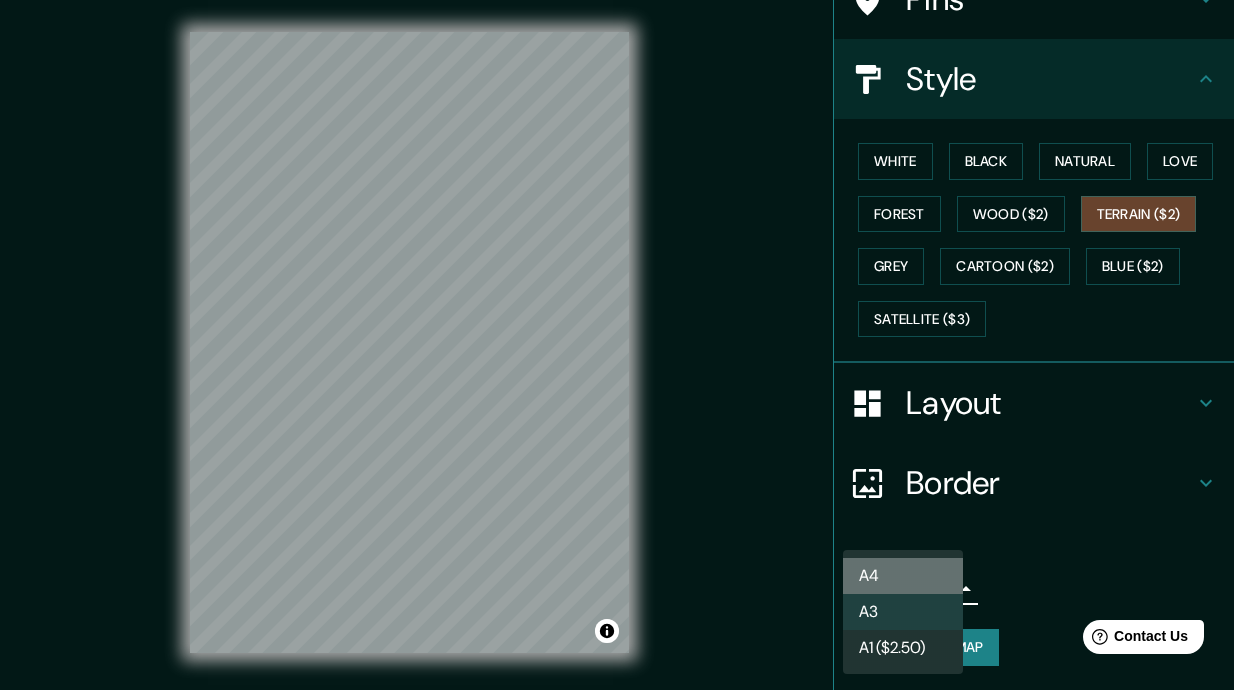 click on "A4" at bounding box center [903, 576] 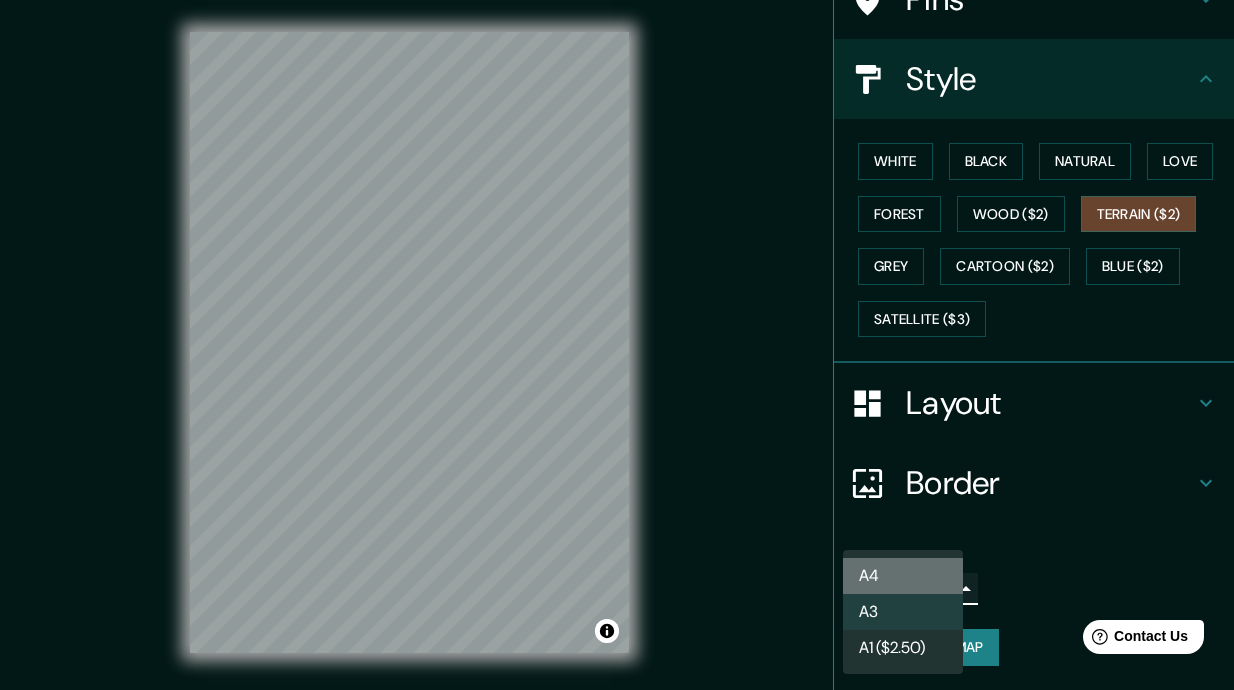 type on "single" 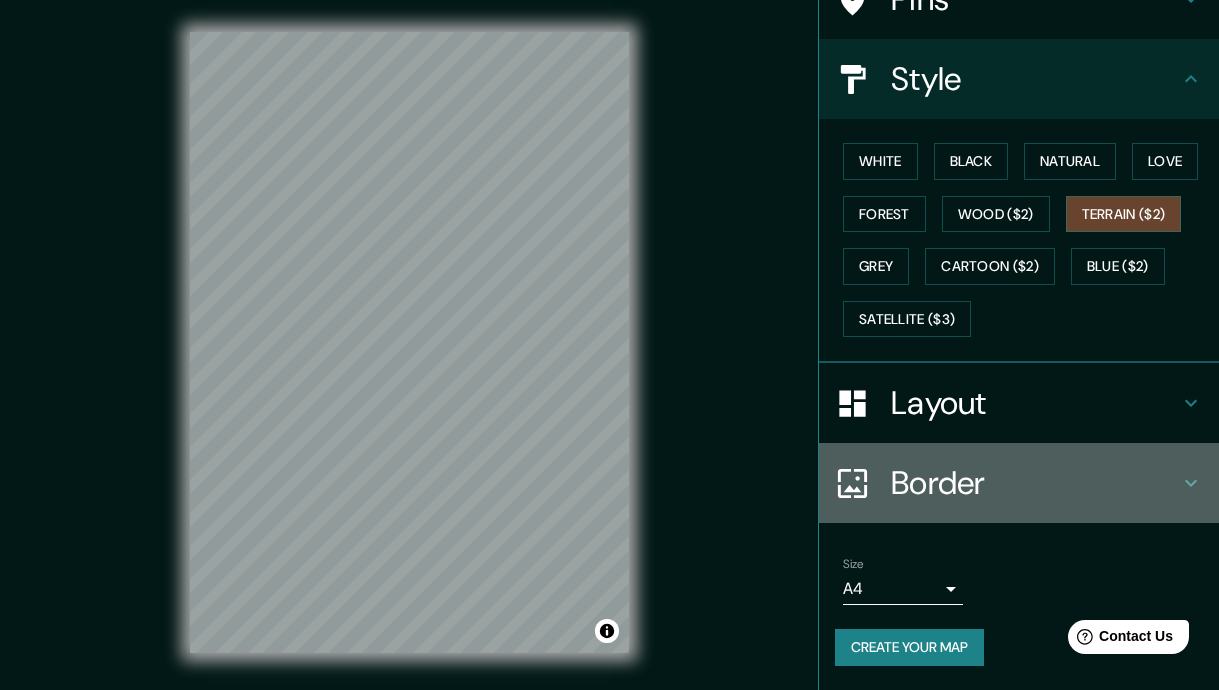 click 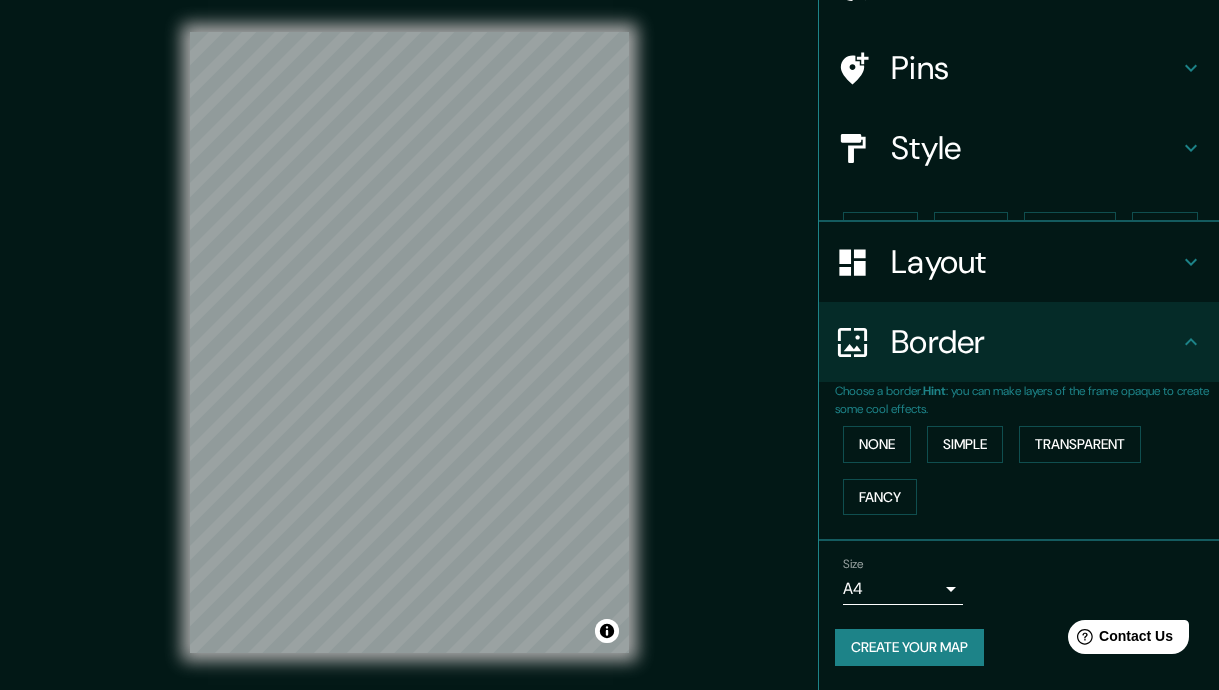 scroll, scrollTop: 84, scrollLeft: 0, axis: vertical 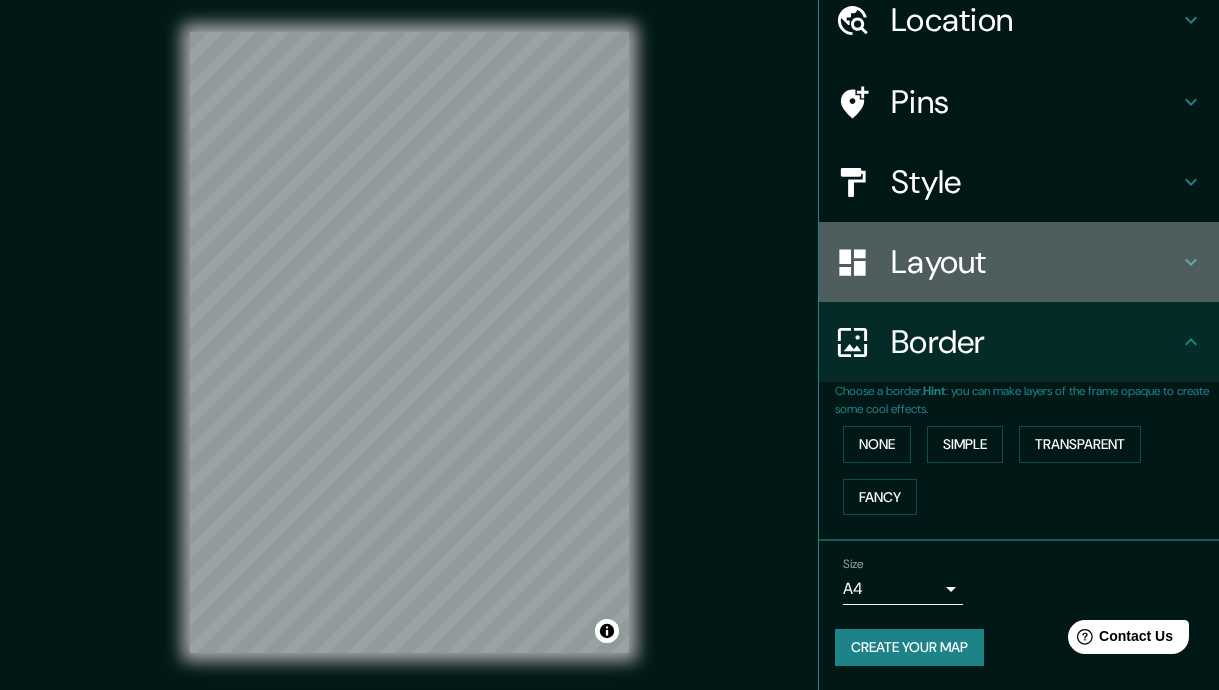 click 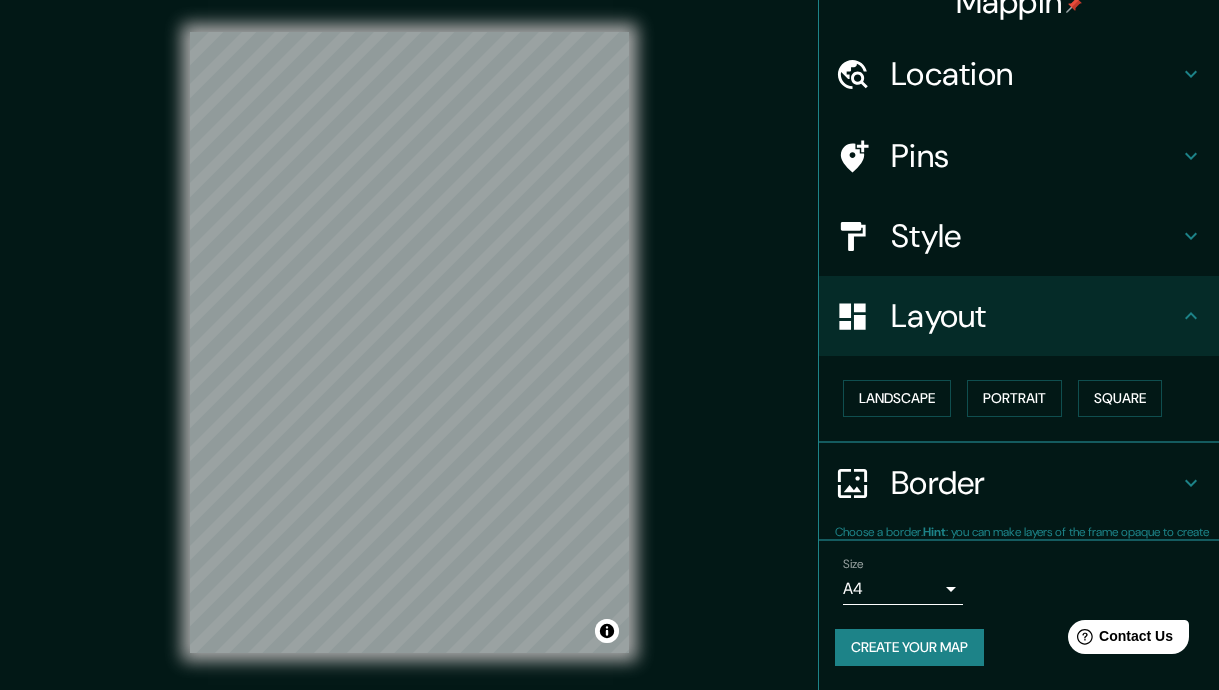scroll, scrollTop: 29, scrollLeft: 0, axis: vertical 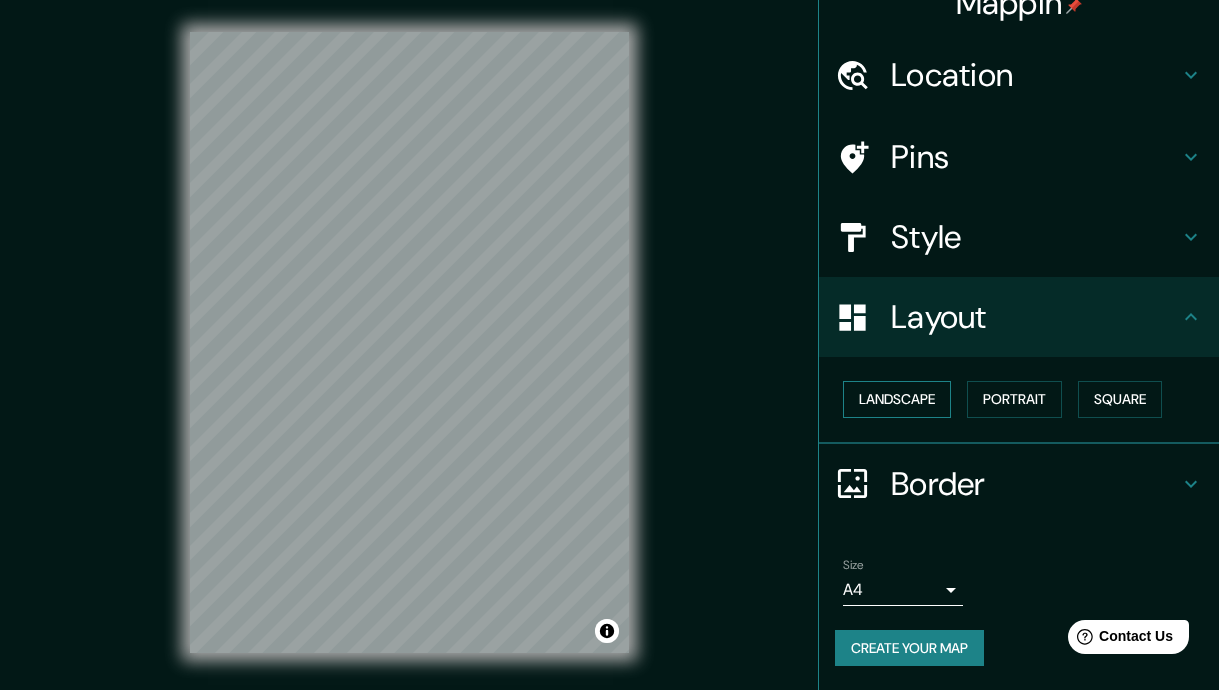 click on "Landscape" at bounding box center [897, 399] 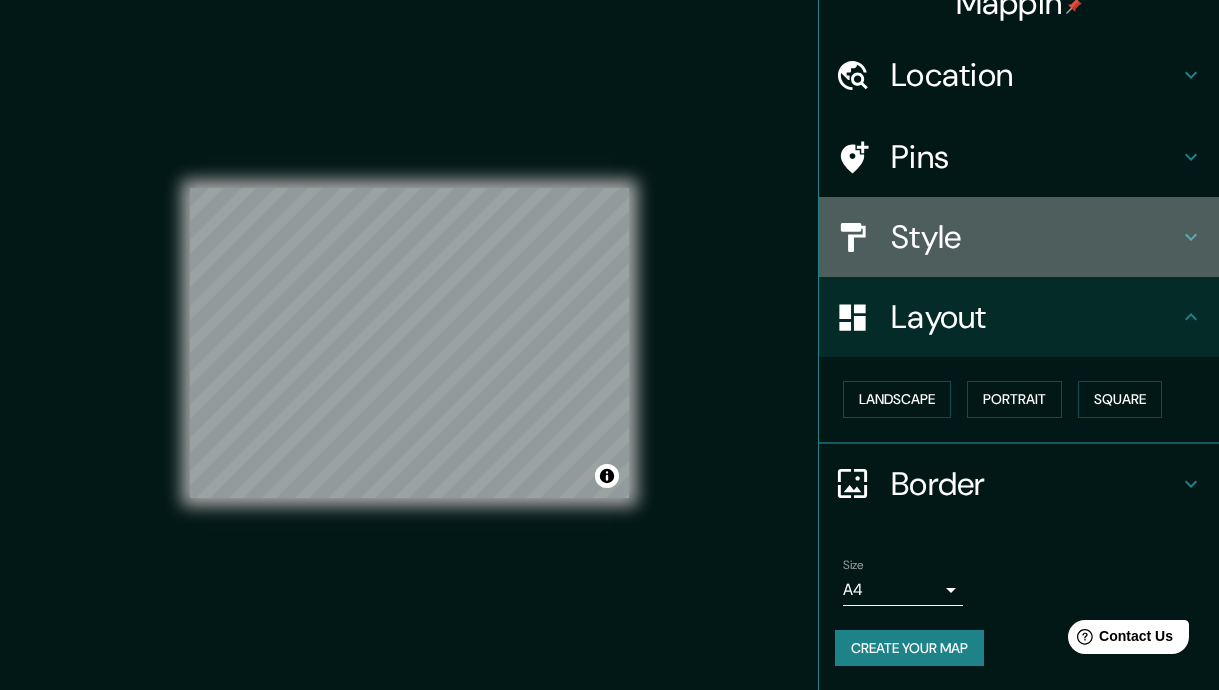 click 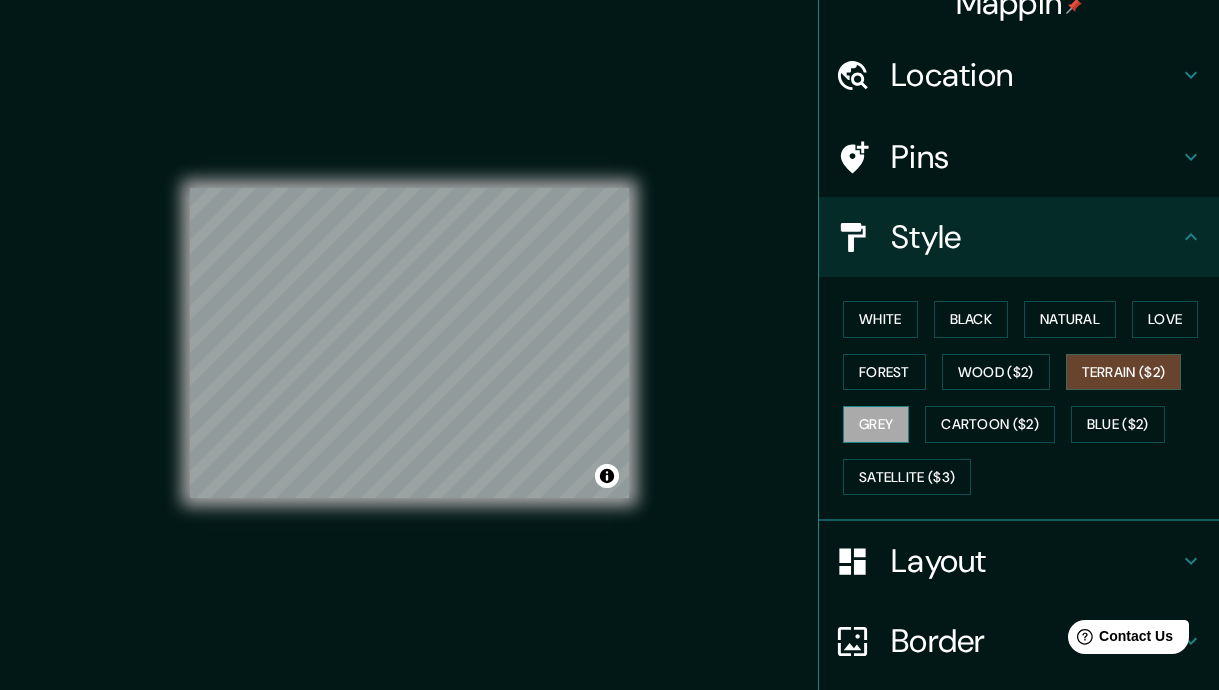 click on "Grey" at bounding box center [876, 424] 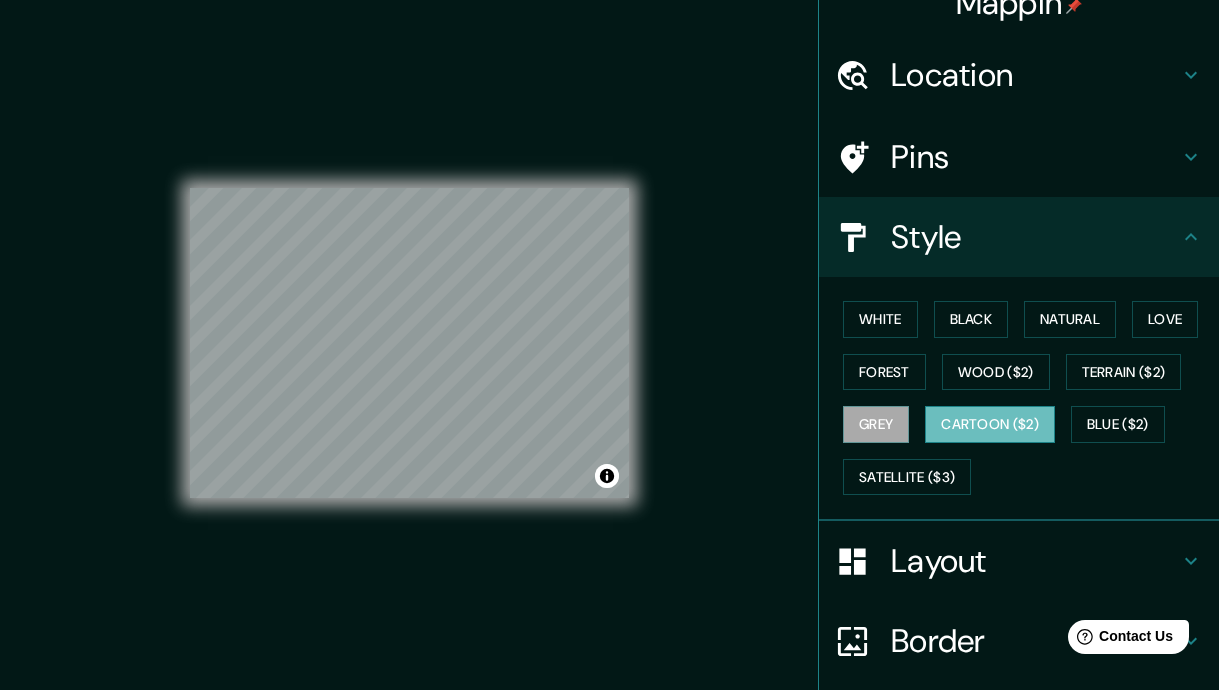 click on "Cartoon ($2)" at bounding box center [990, 424] 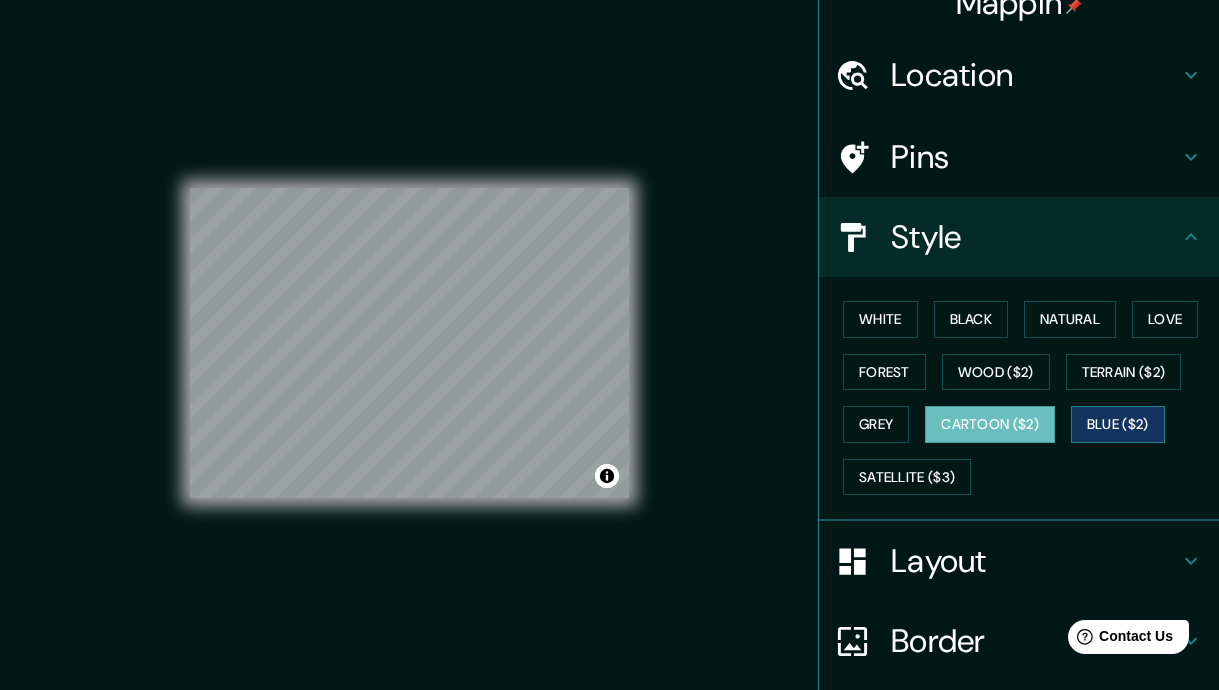 click on "Blue ($2)" at bounding box center (1118, 424) 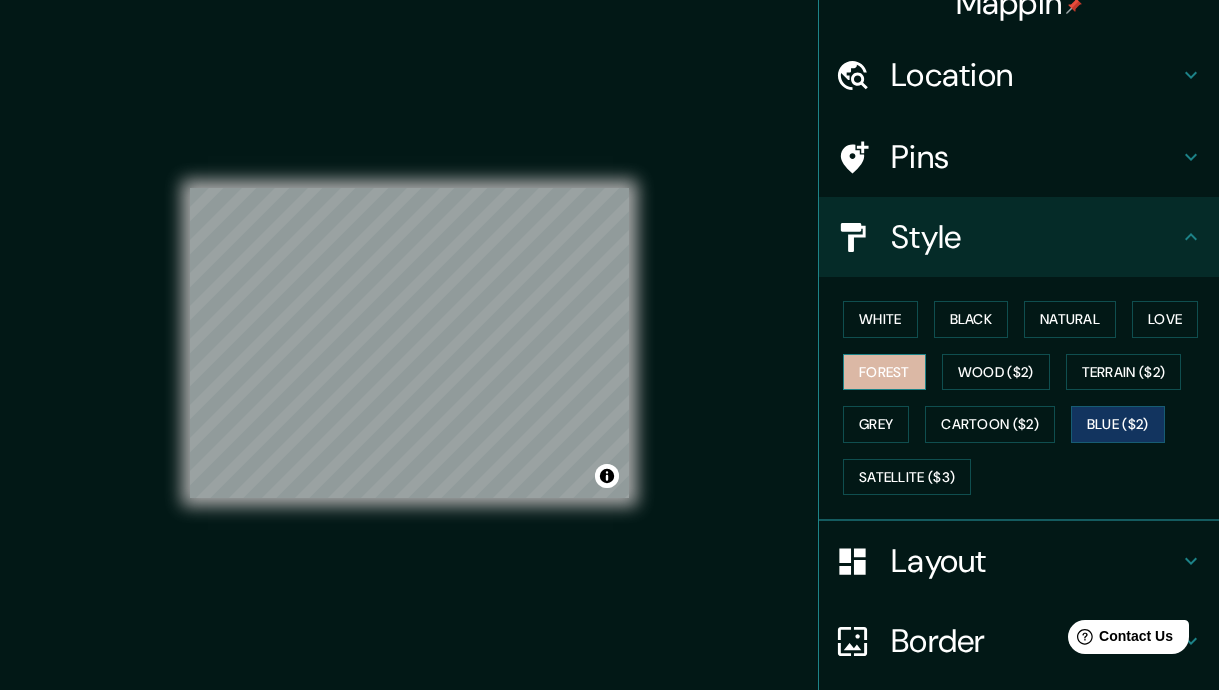 click on "Forest" at bounding box center (884, 372) 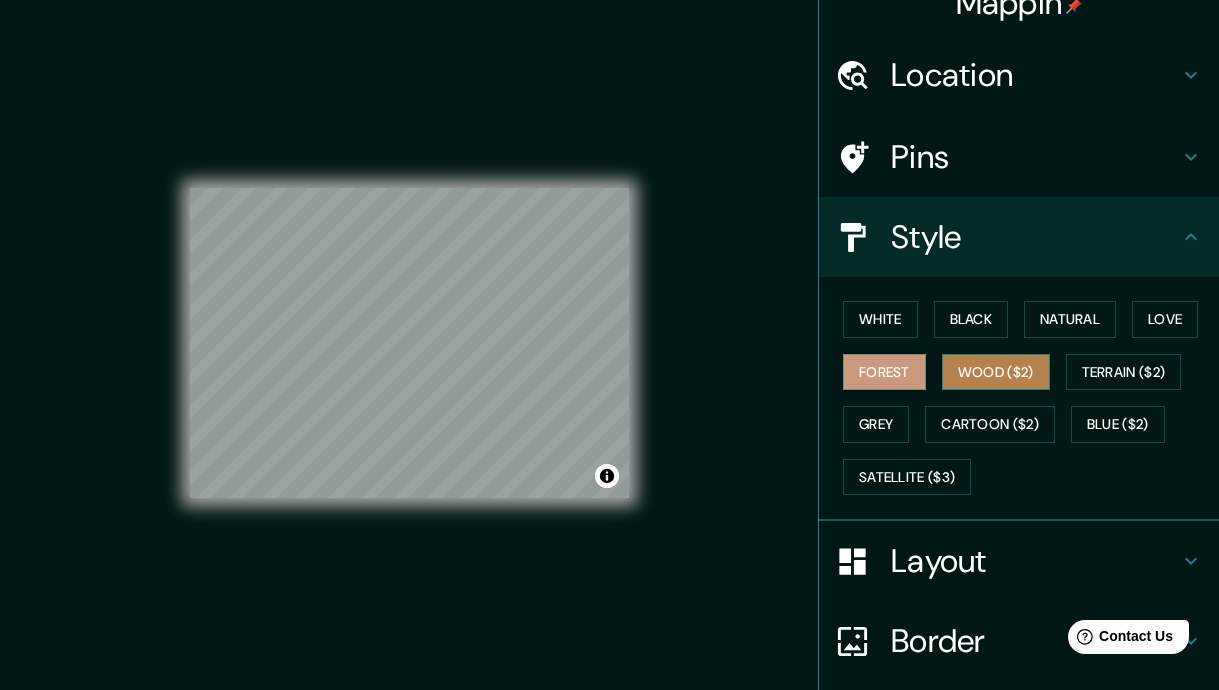 click on "Wood ($2)" at bounding box center (996, 372) 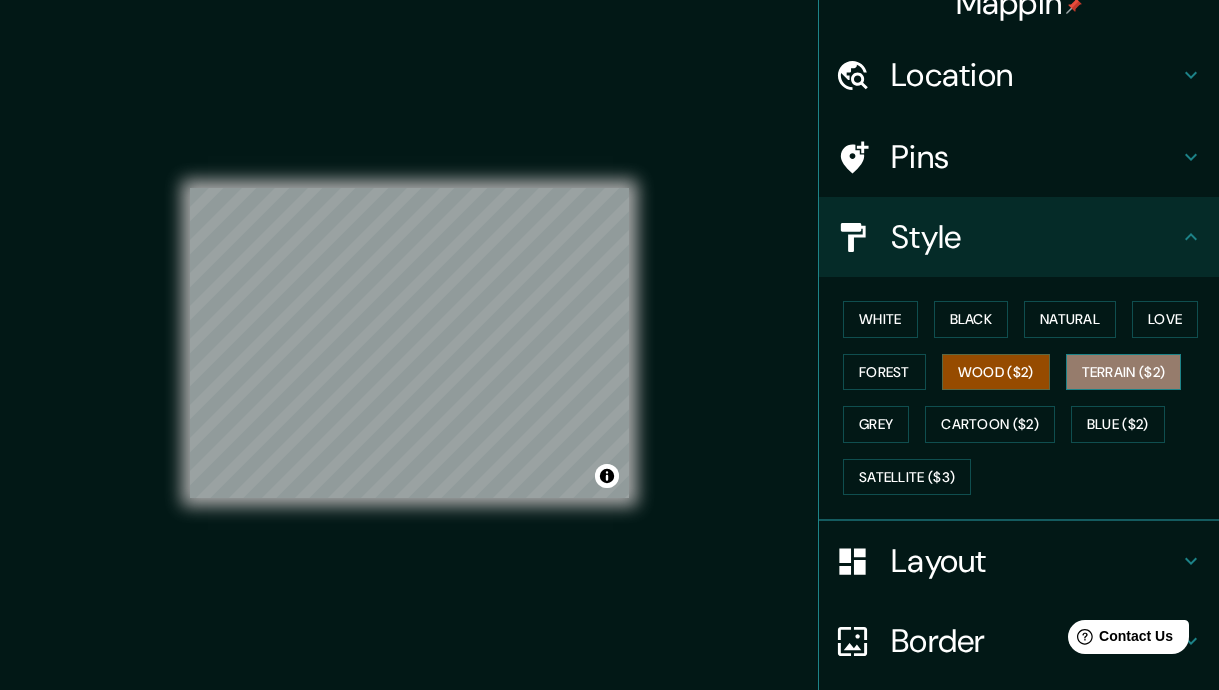 click on "Terrain ($2)" at bounding box center [1124, 372] 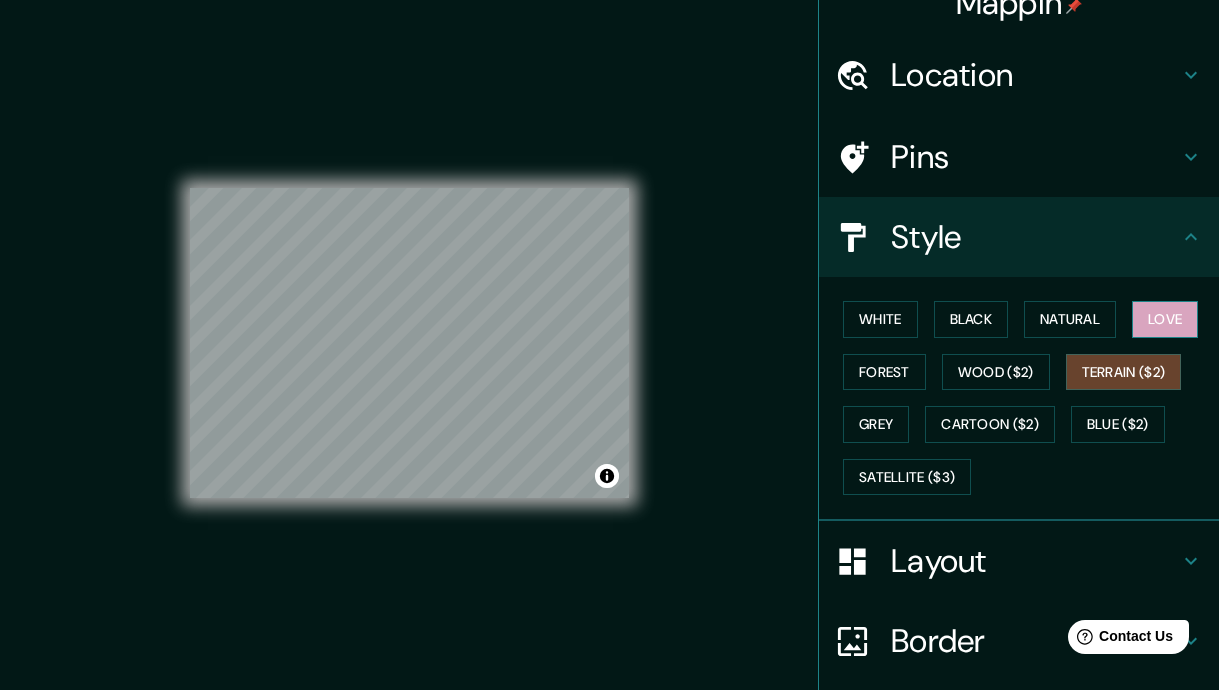 click on "Love" at bounding box center [1165, 319] 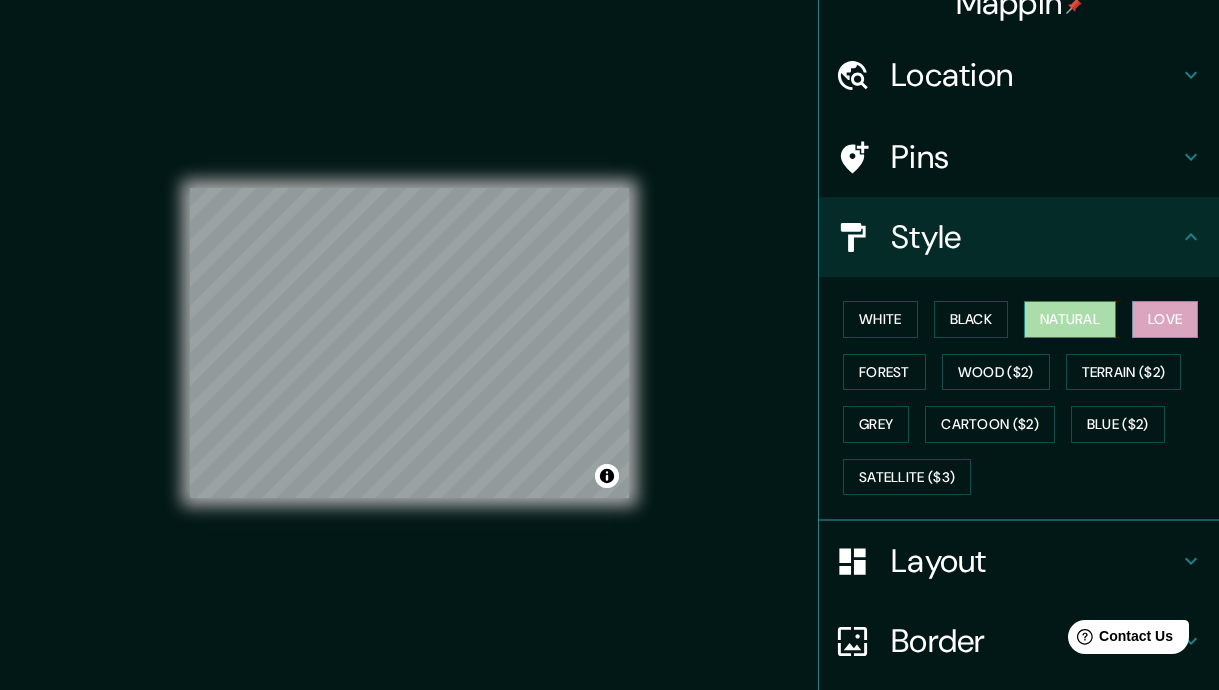 click on "Natural" at bounding box center (1070, 319) 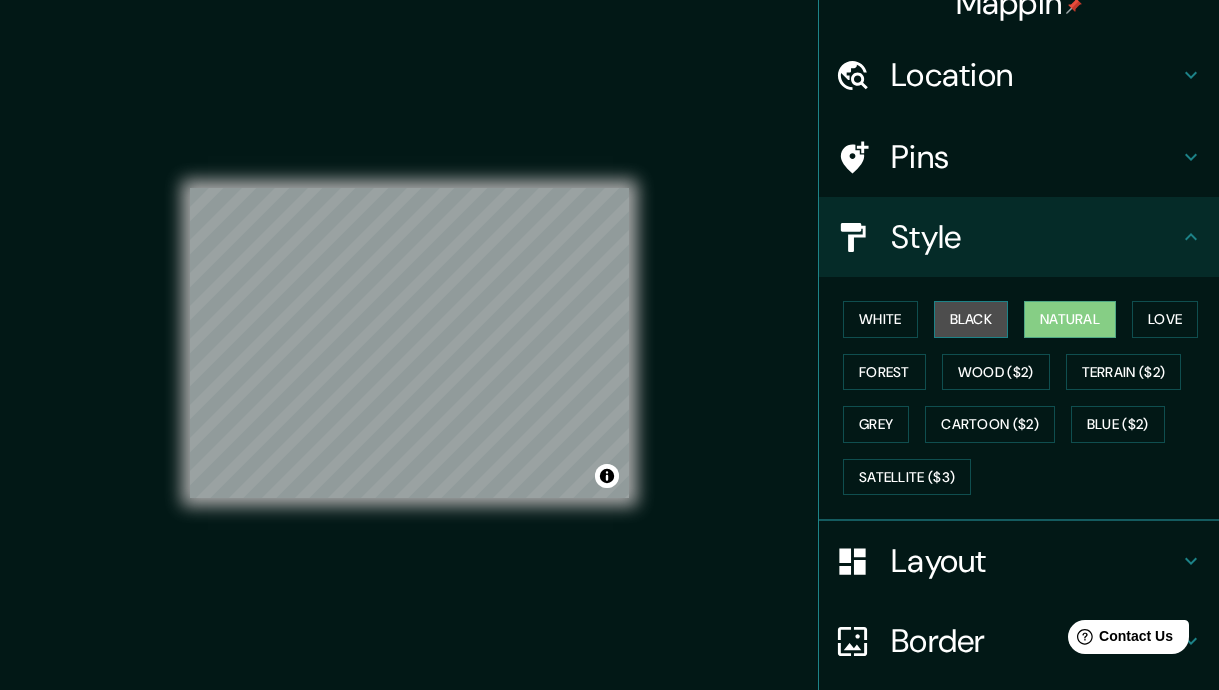 click on "Black" at bounding box center (971, 319) 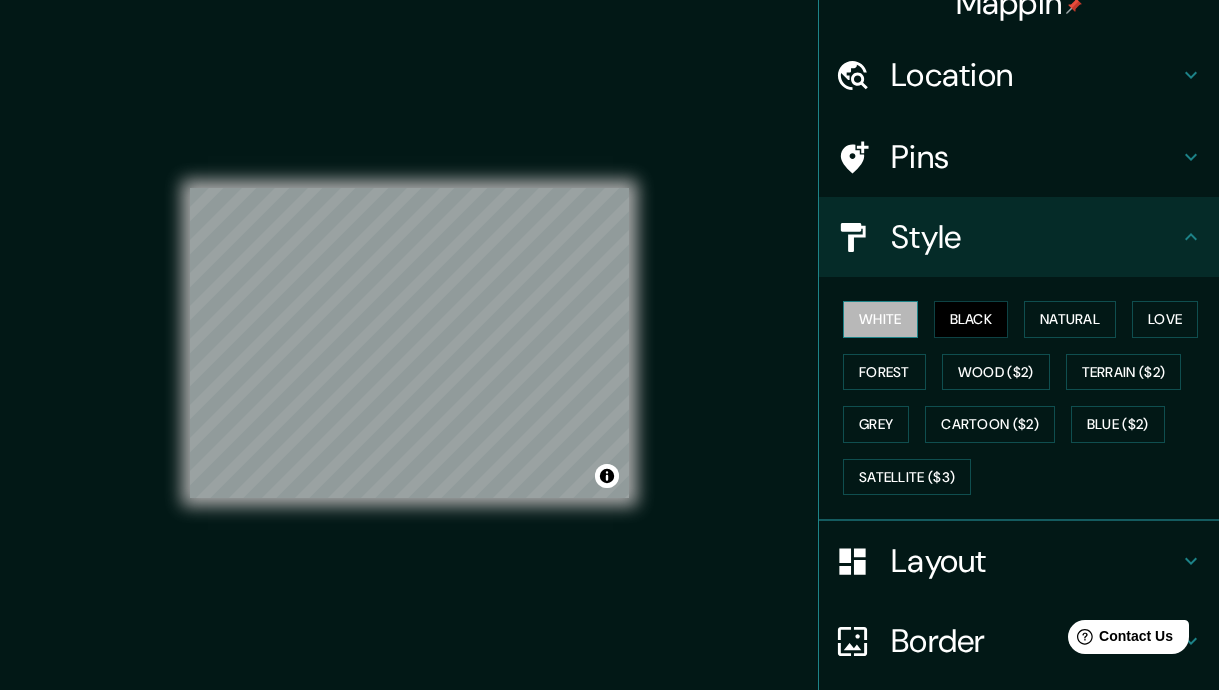 click on "White" at bounding box center [880, 319] 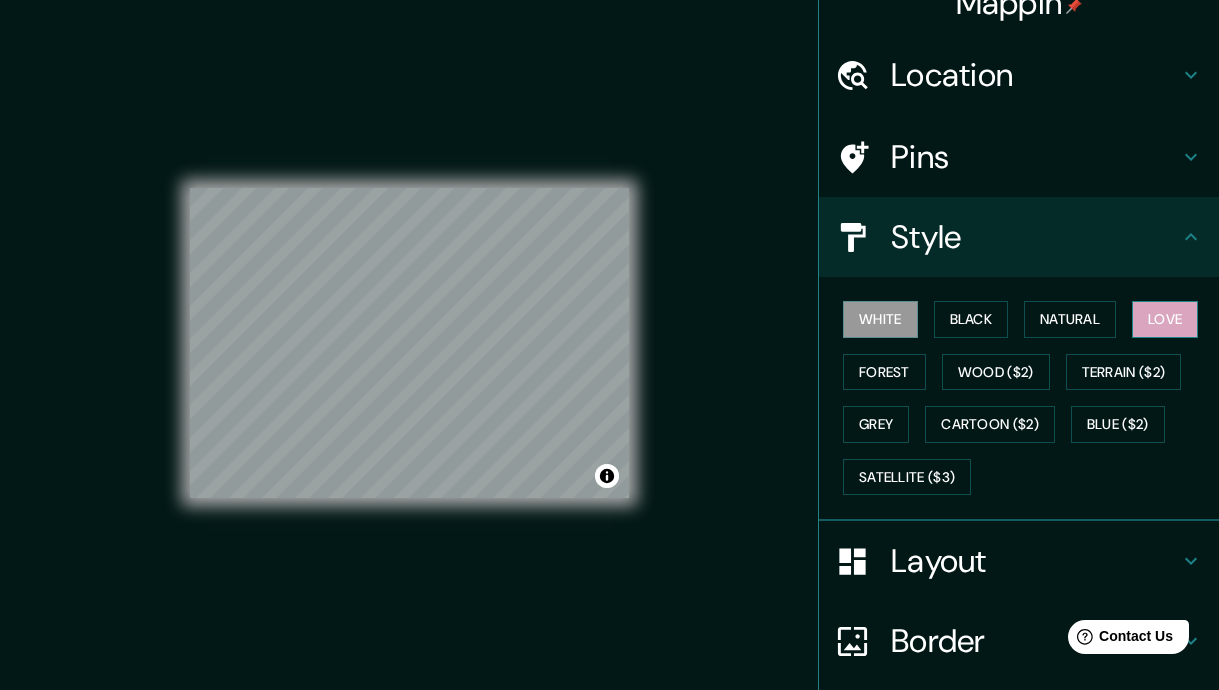 click on "Love" at bounding box center [1165, 319] 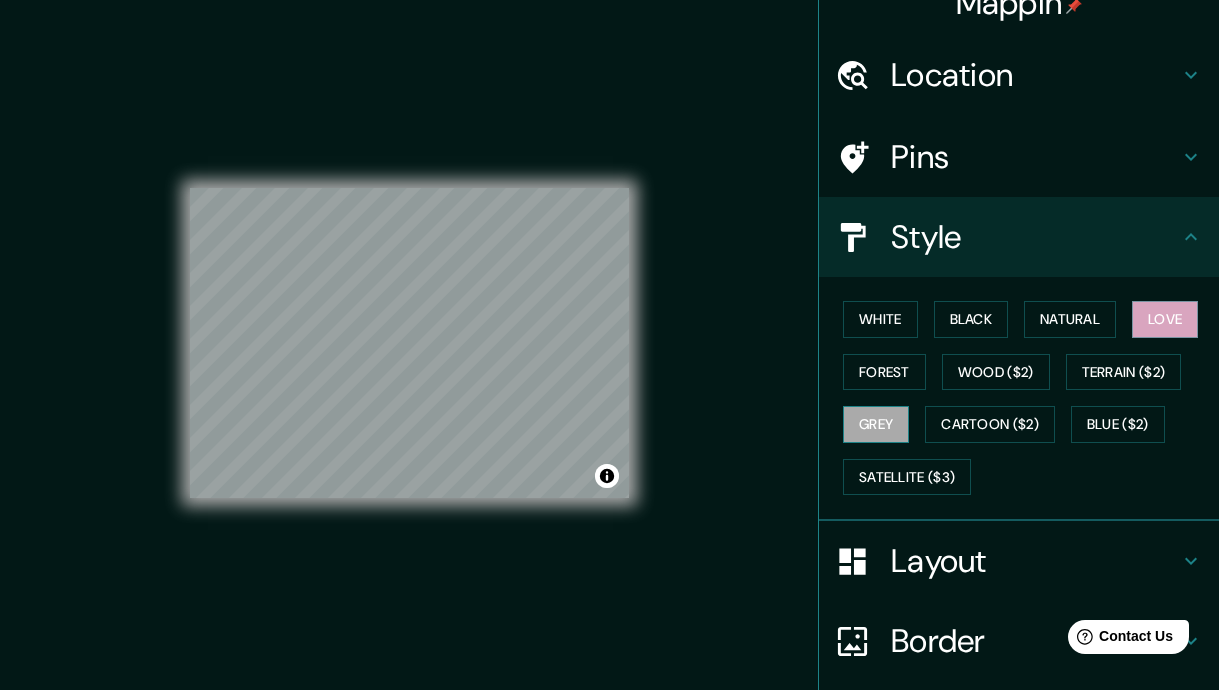 click on "Grey" at bounding box center [876, 424] 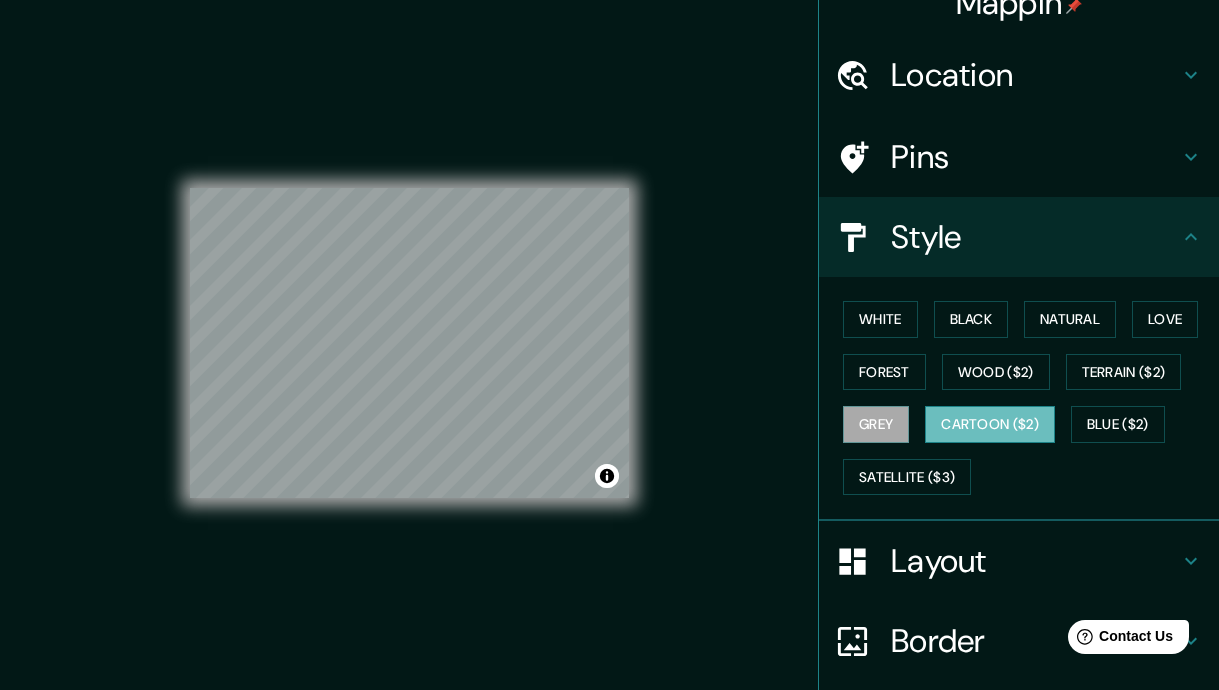 click on "Cartoon ($2)" at bounding box center (990, 424) 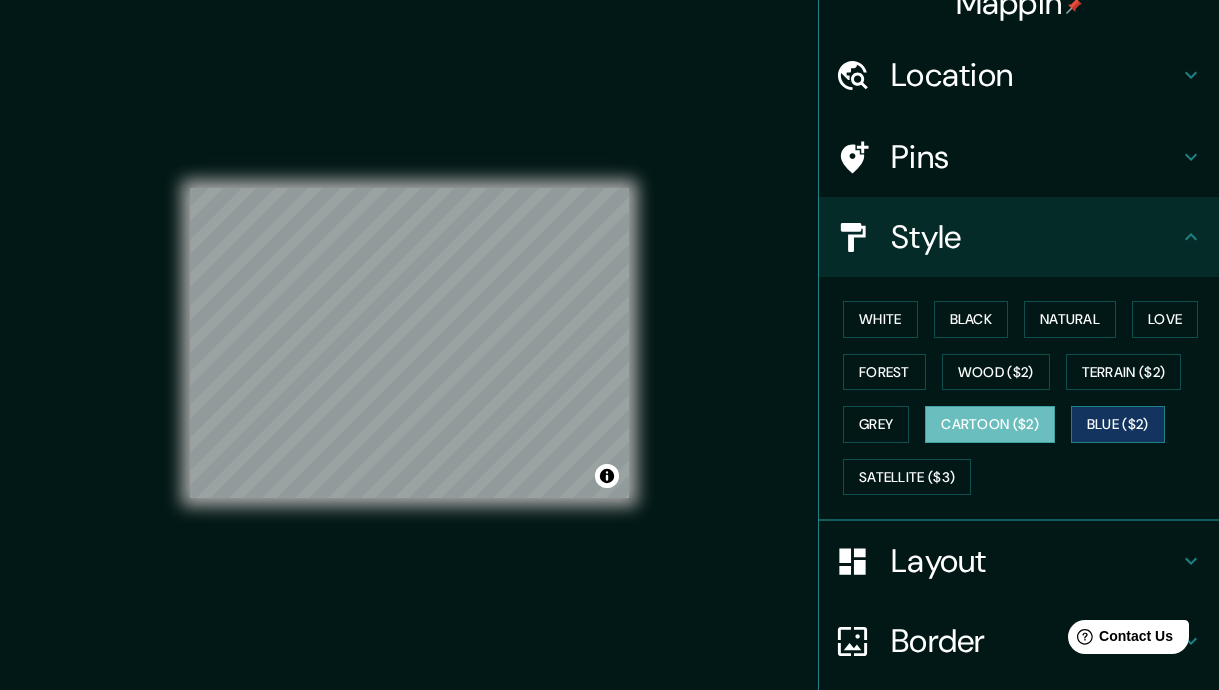 click on "Blue ($2)" at bounding box center [1118, 424] 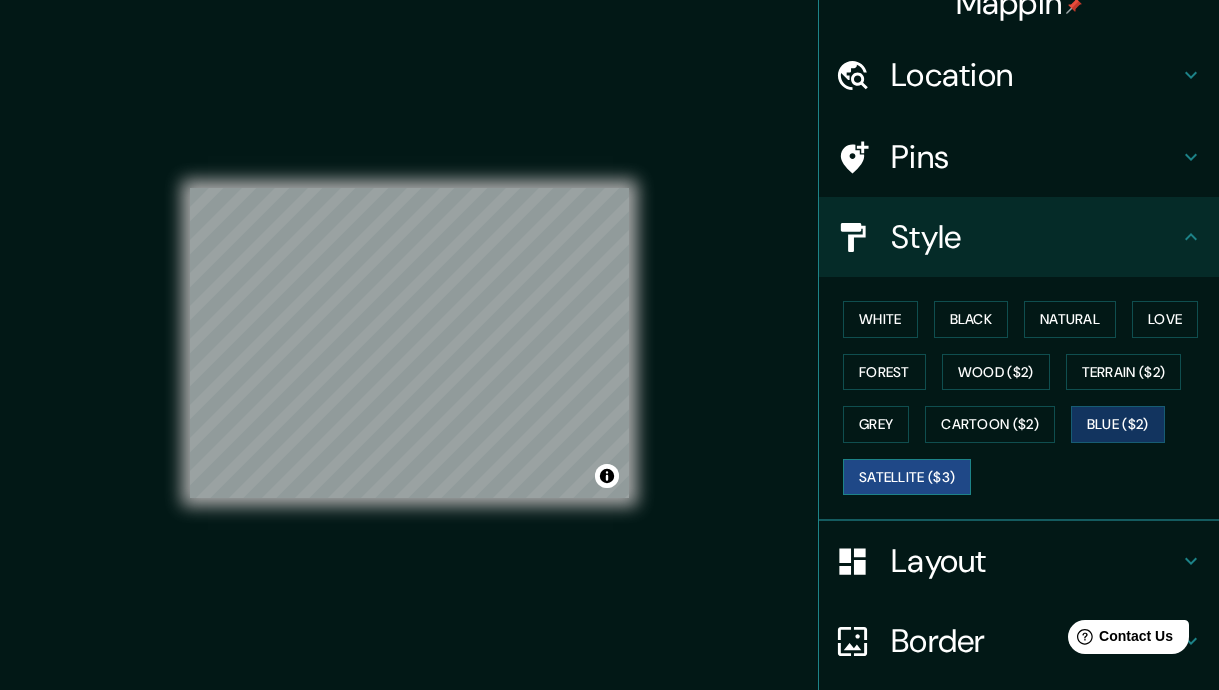 click on "Satellite ($3)" at bounding box center (907, 477) 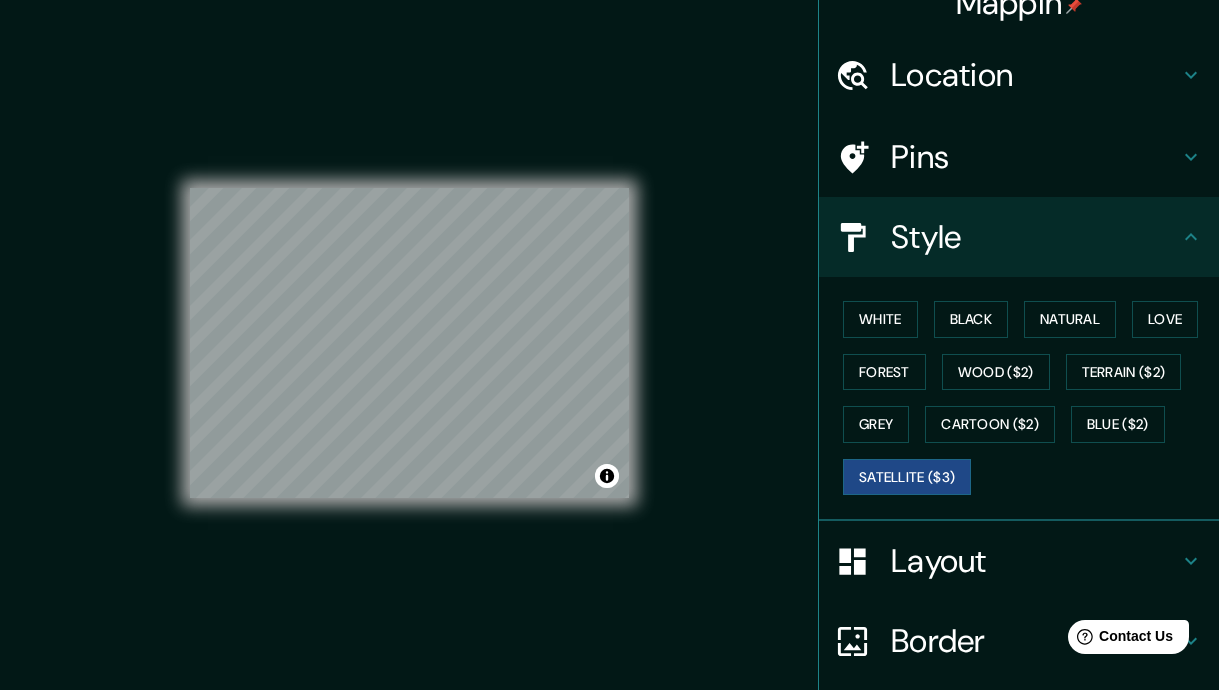 type 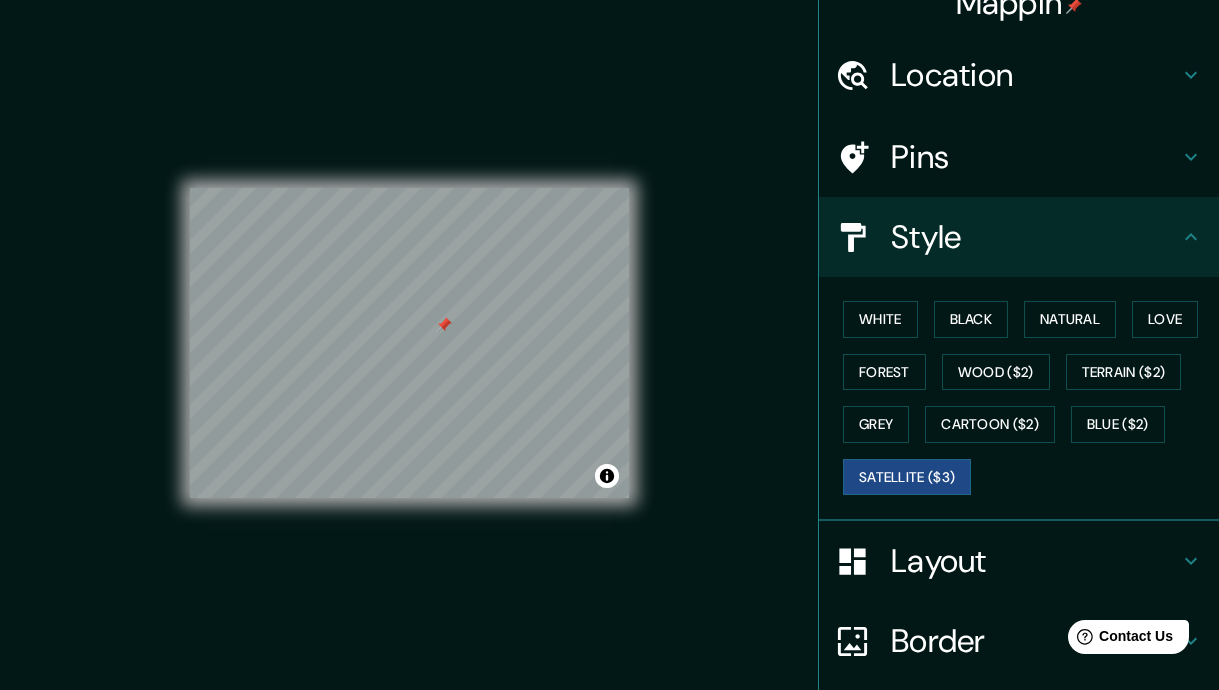 click at bounding box center [444, 325] 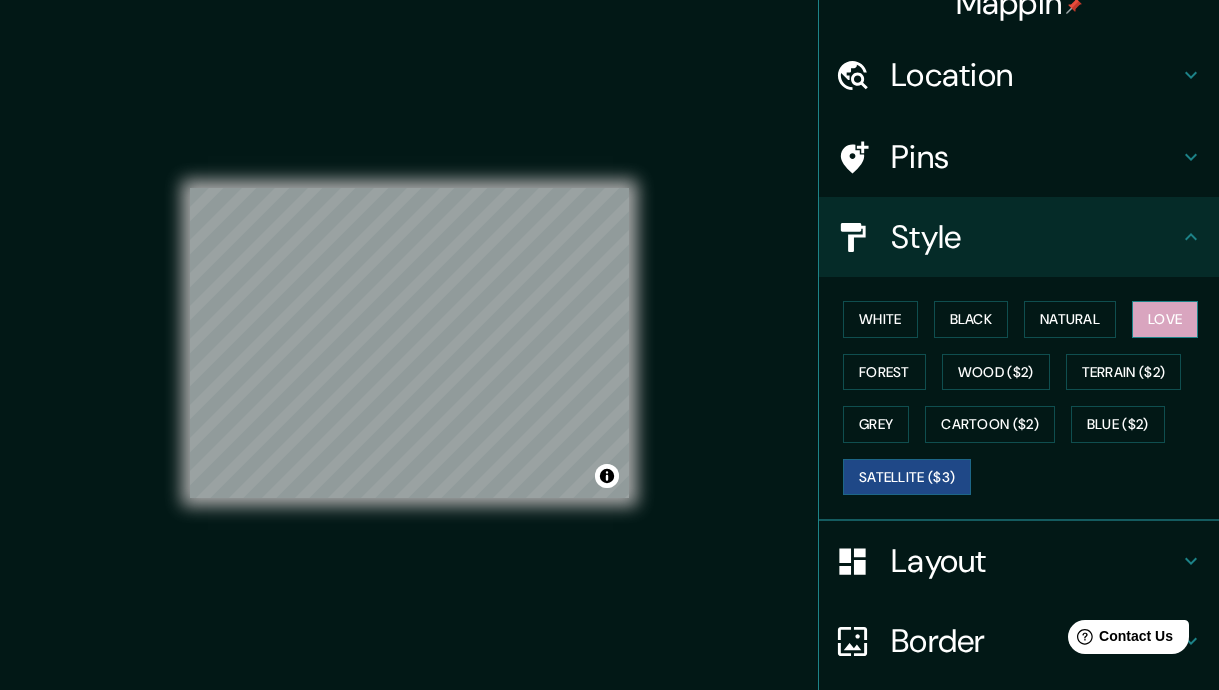 click on "Love" at bounding box center [1165, 319] 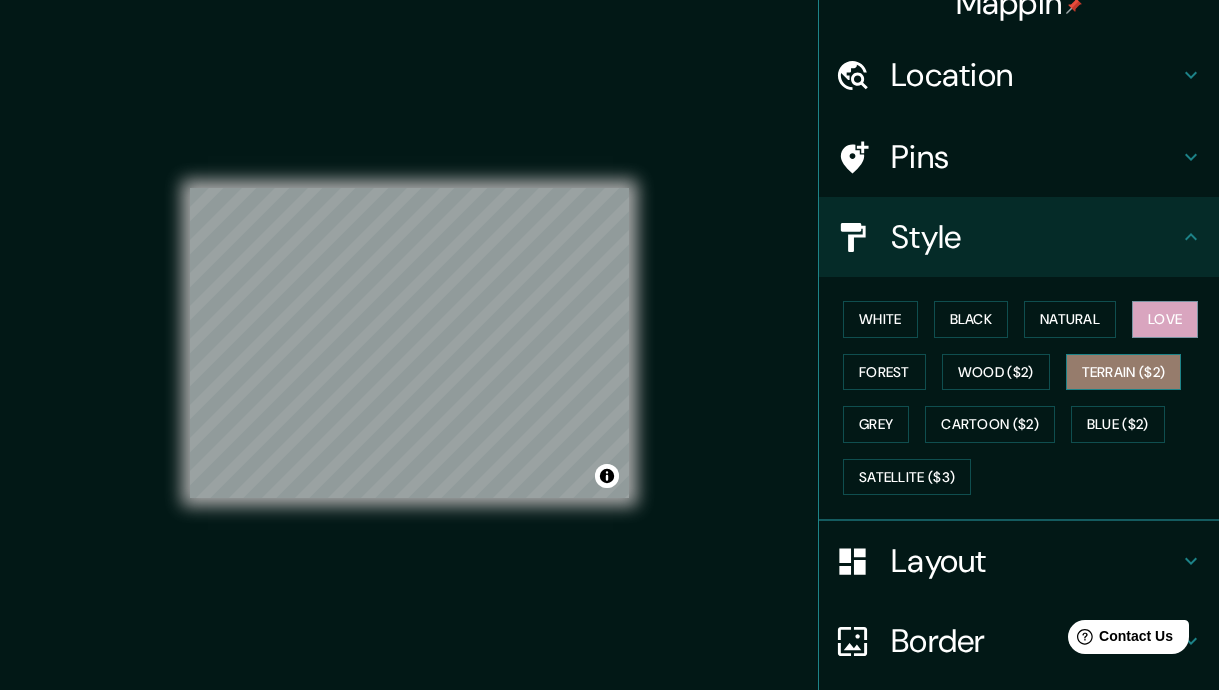 click on "Terrain ($2)" at bounding box center [1124, 372] 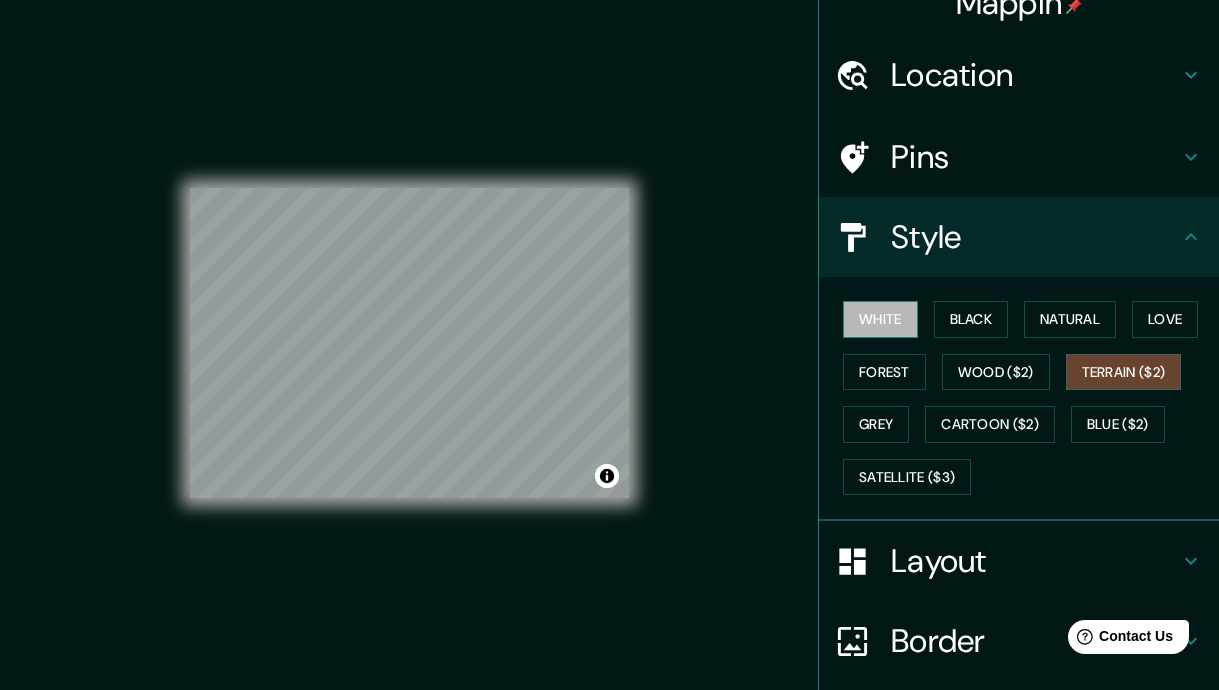 click on "White" at bounding box center [880, 319] 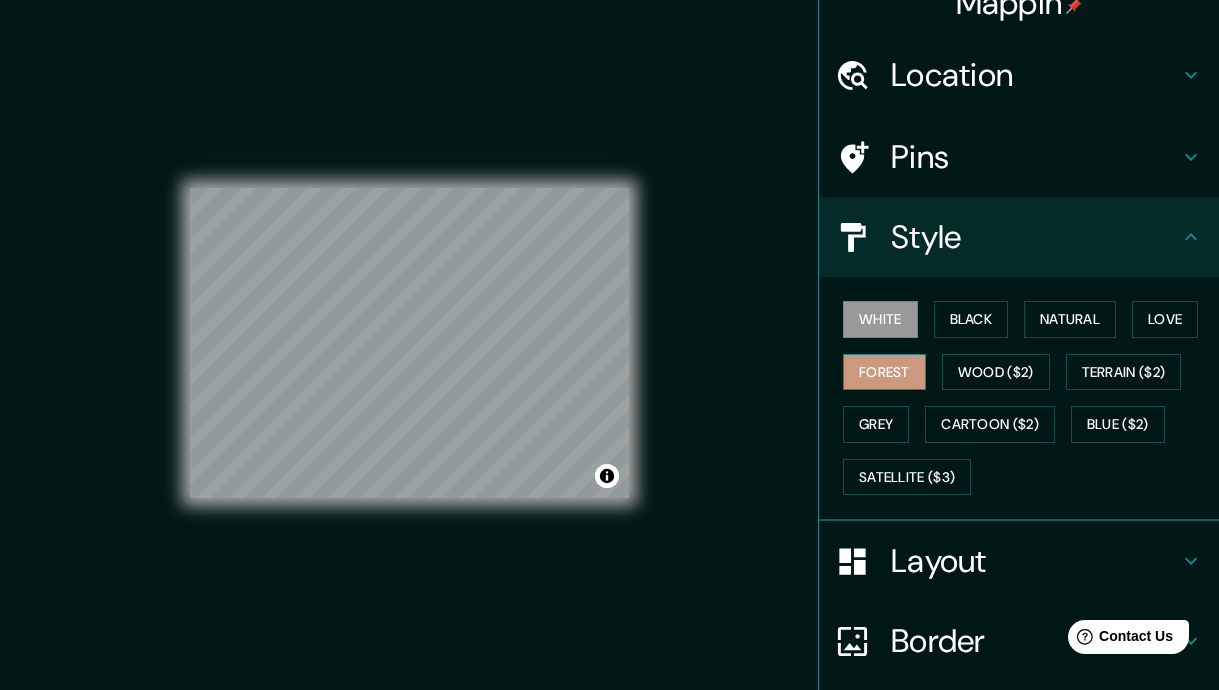 click on "Forest" at bounding box center (884, 372) 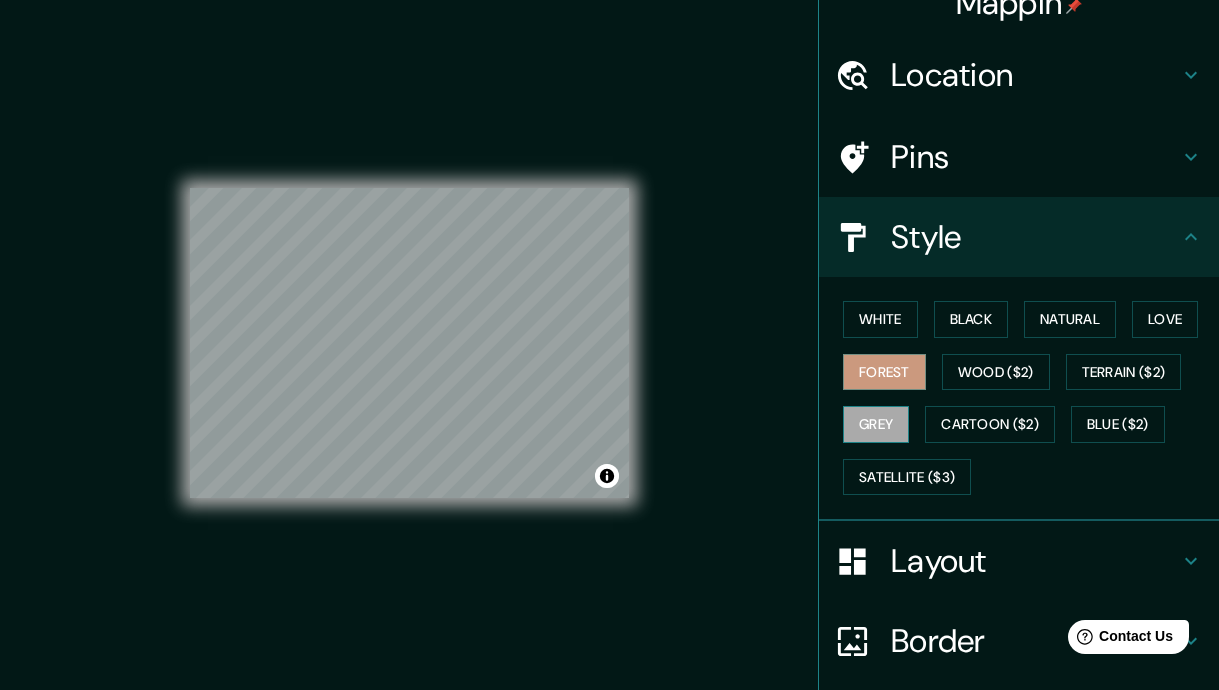 click on "Grey" at bounding box center [876, 424] 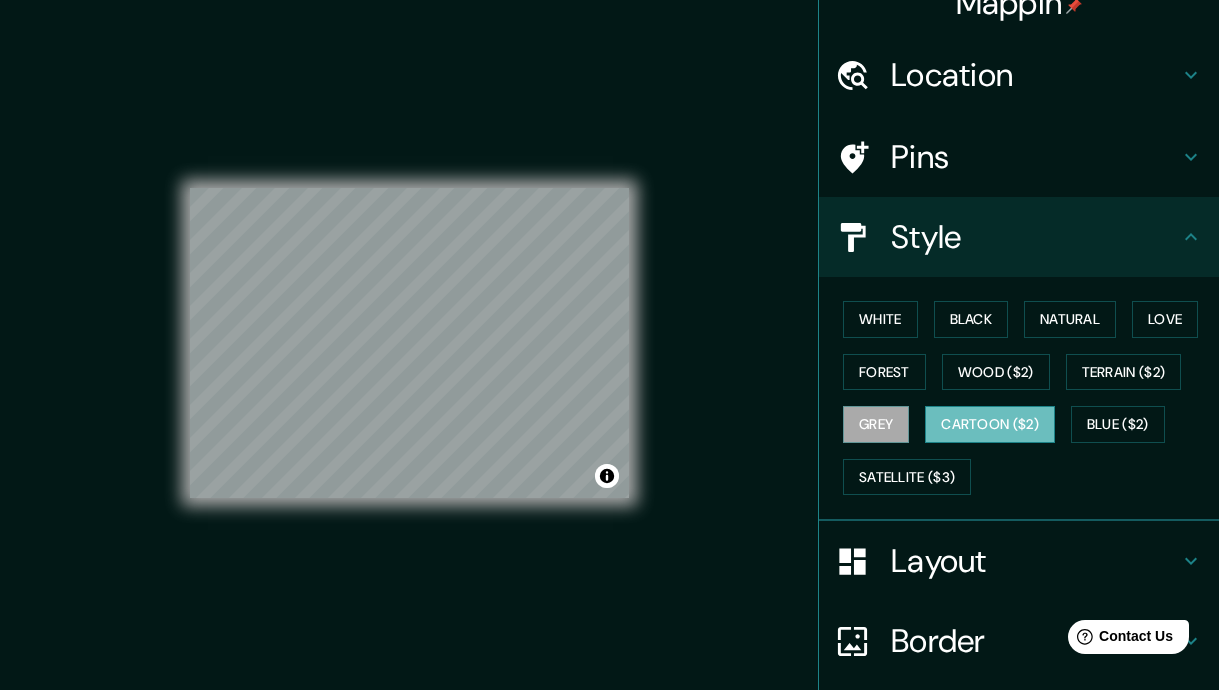 click on "Cartoon ($2)" at bounding box center [990, 424] 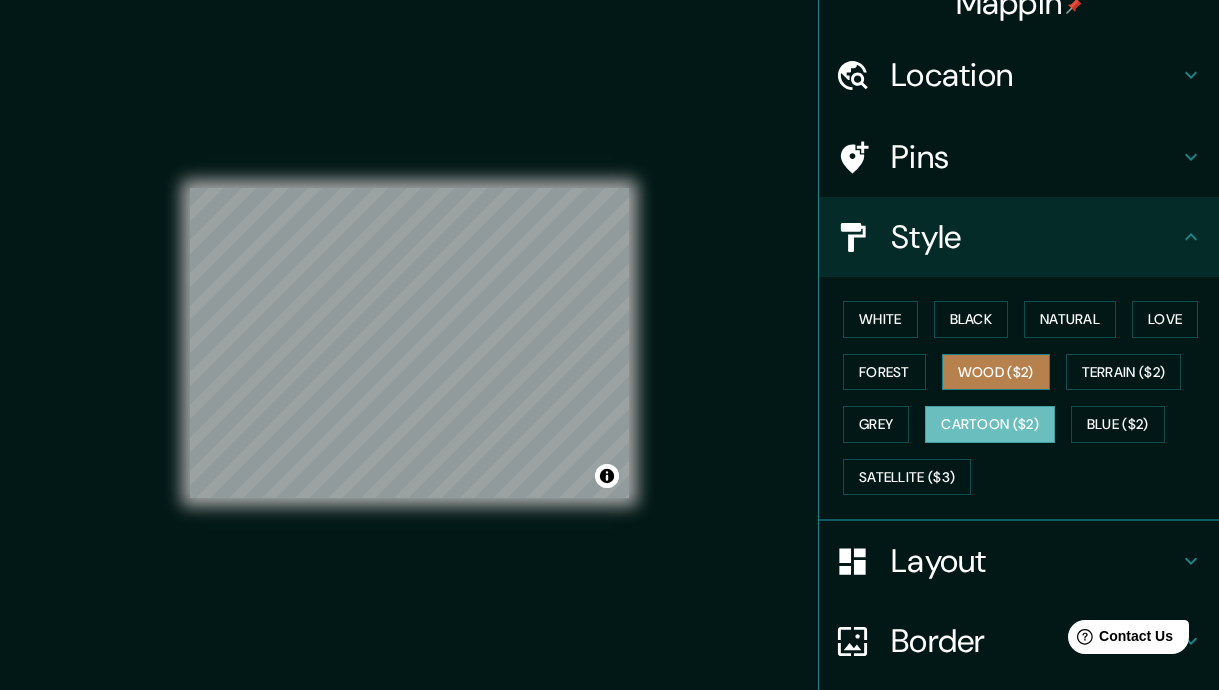 click on "Wood ($2)" at bounding box center (996, 372) 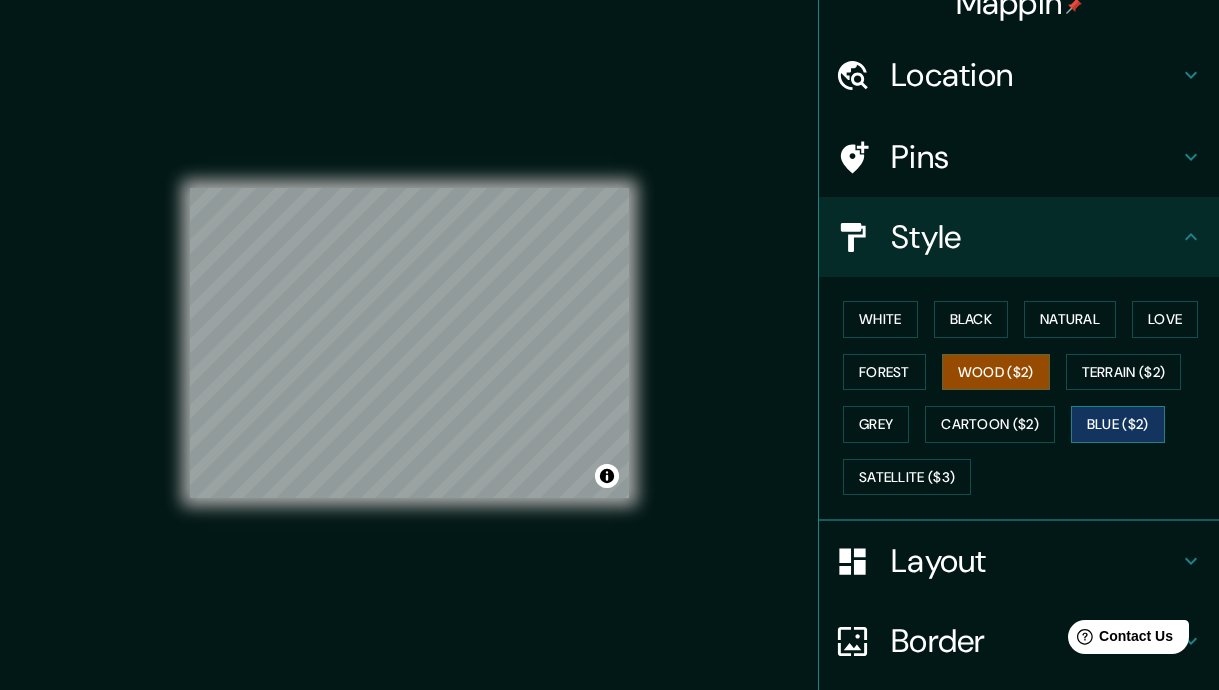 click on "Blue ($2)" at bounding box center [1118, 424] 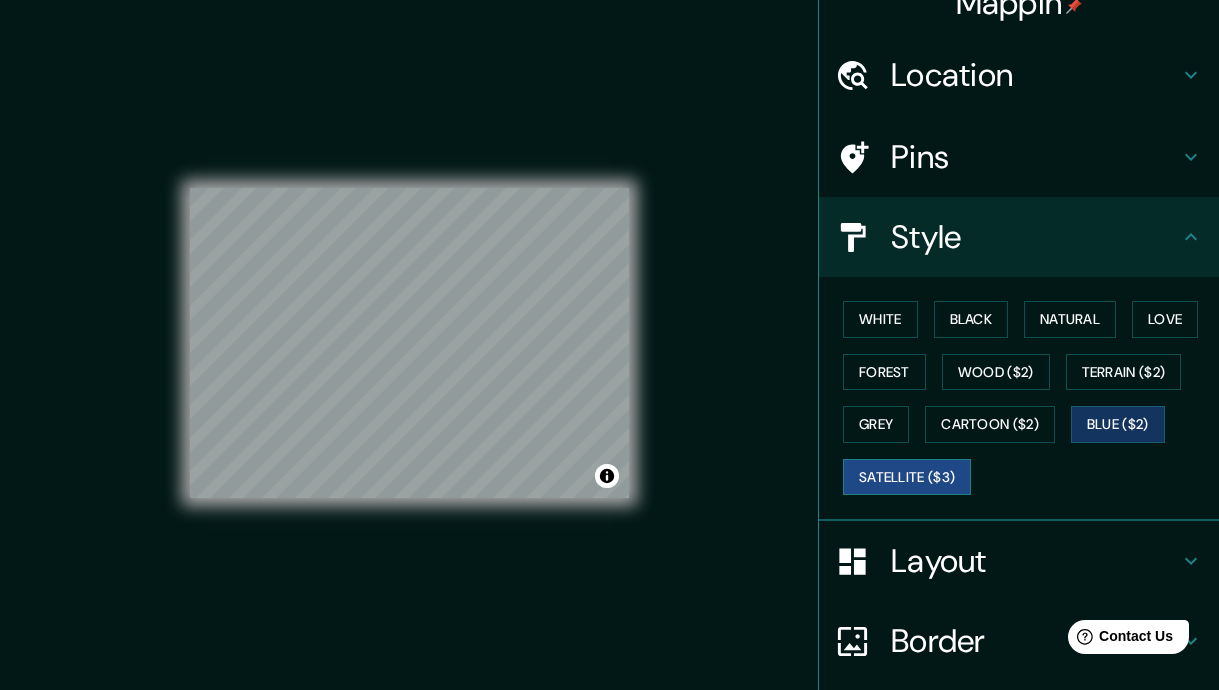 click on "Satellite ($3)" at bounding box center (907, 477) 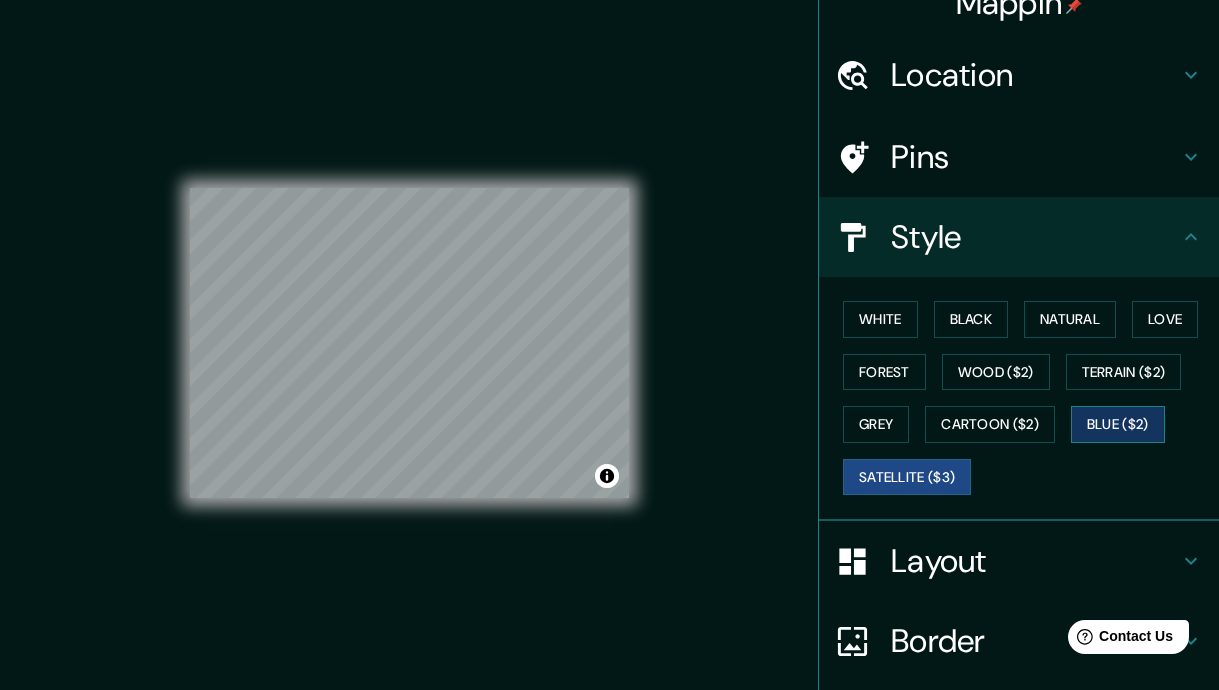click on "Blue ($2)" at bounding box center (1118, 424) 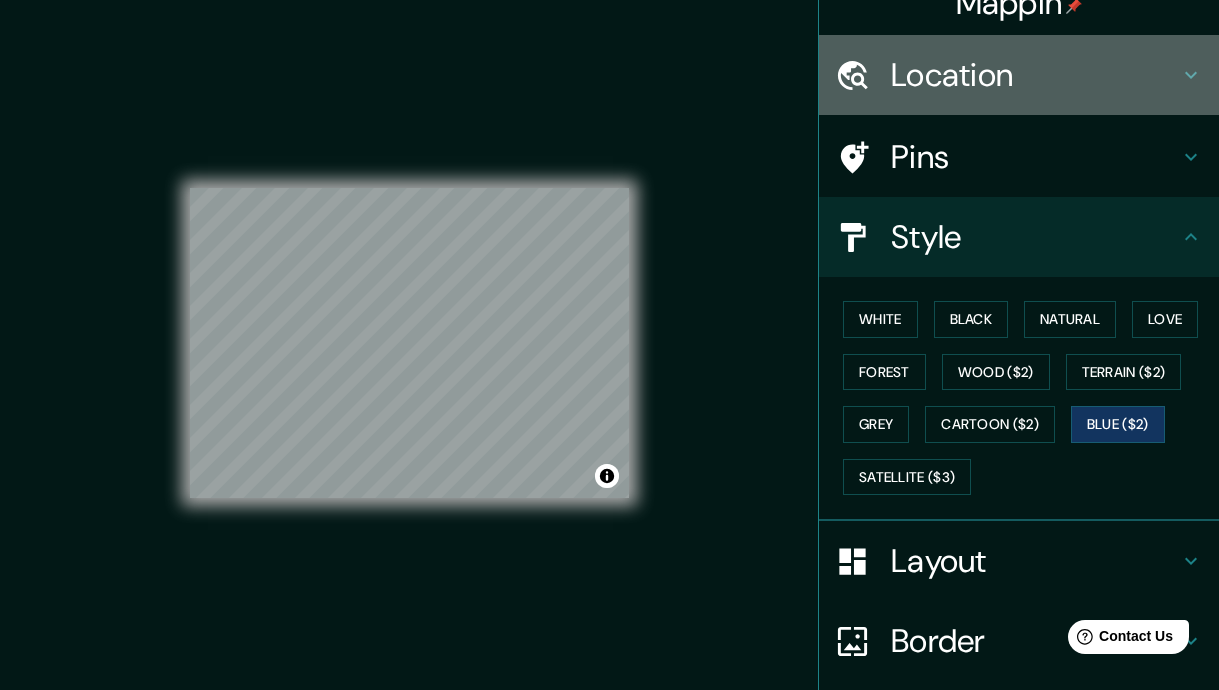 click 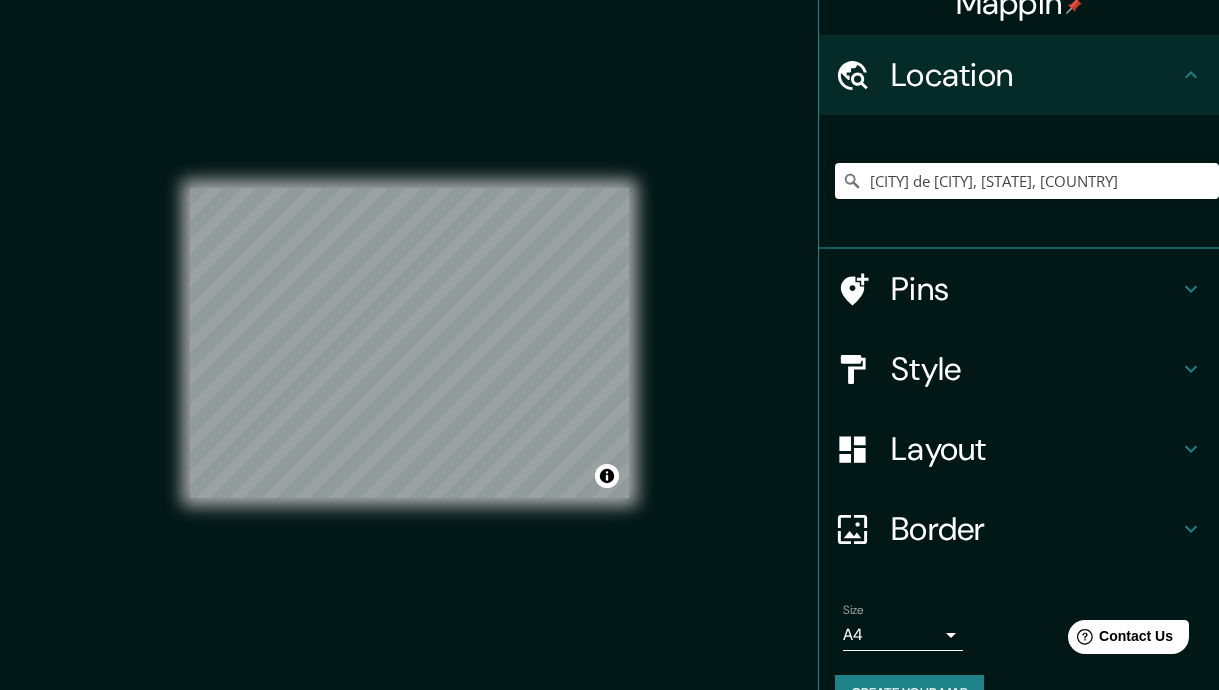 click 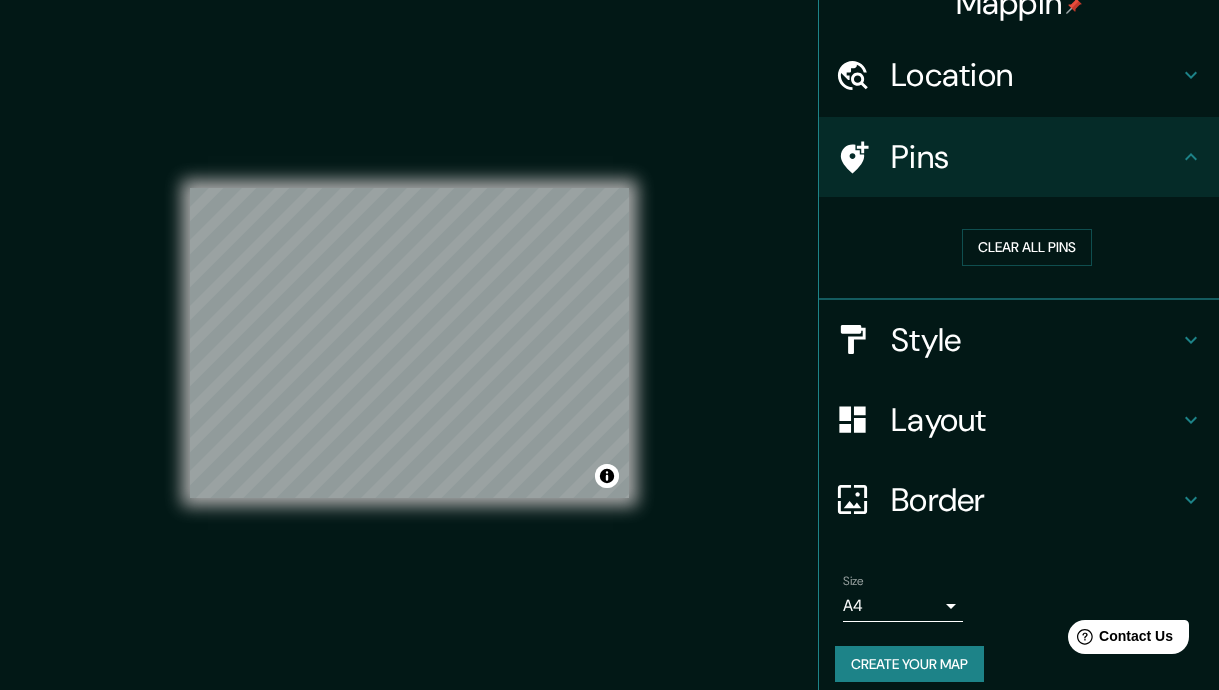click 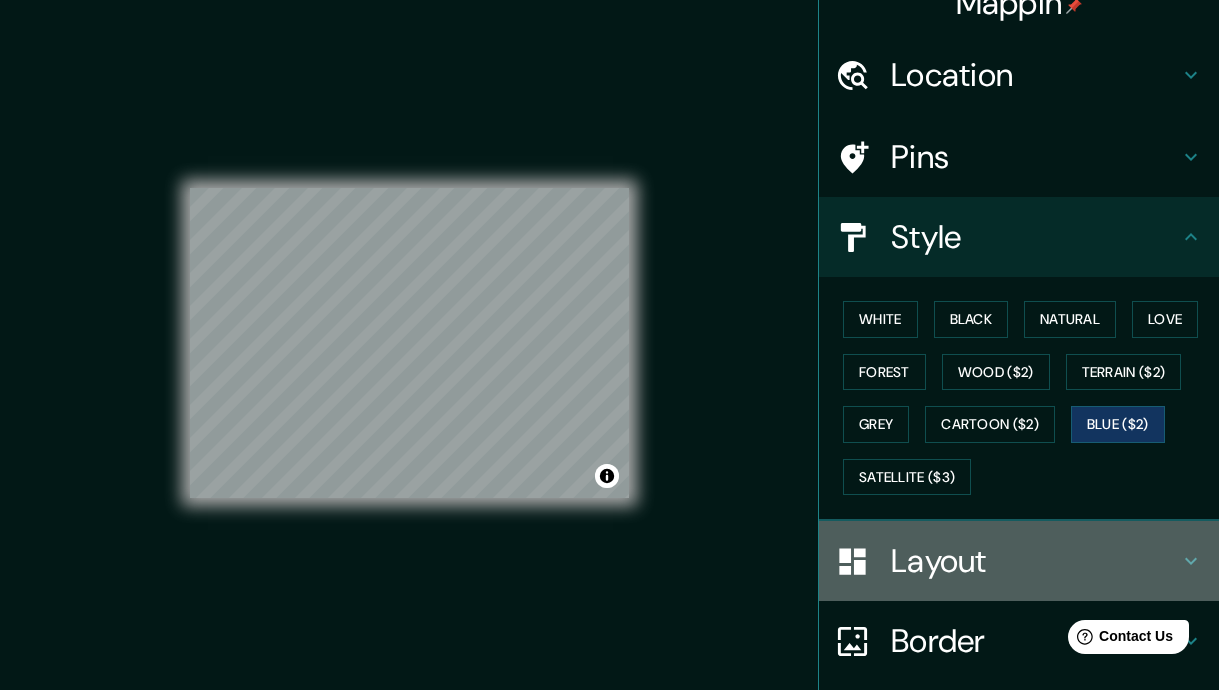 click 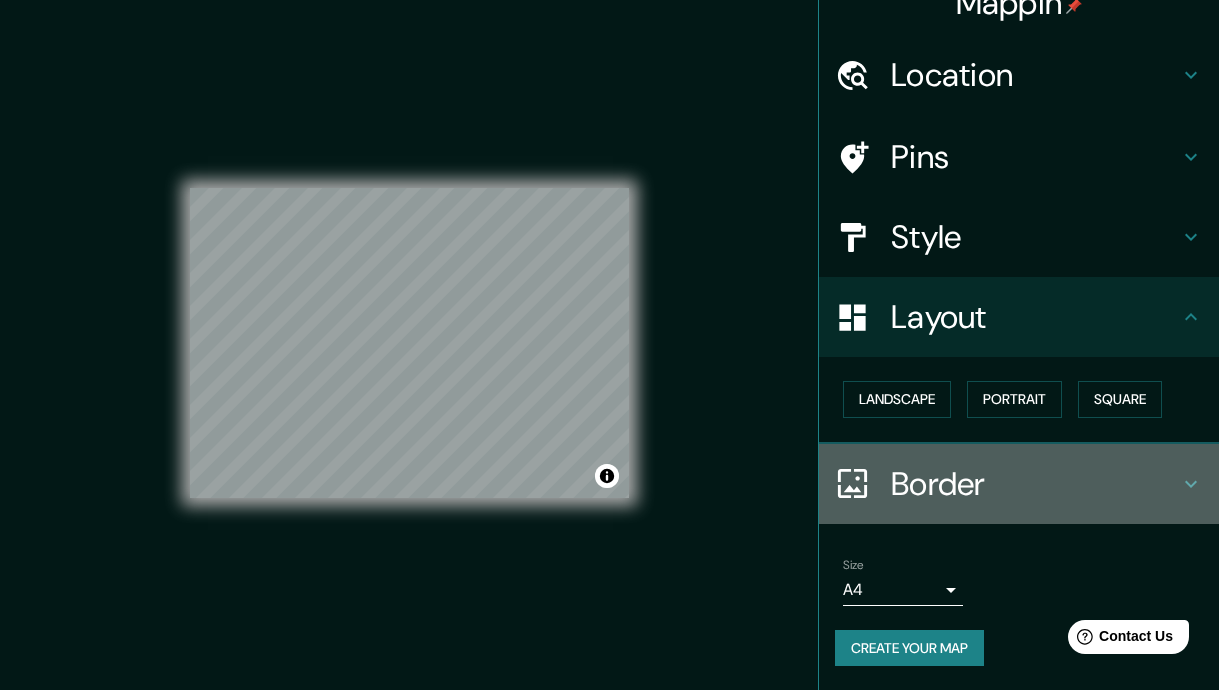 click 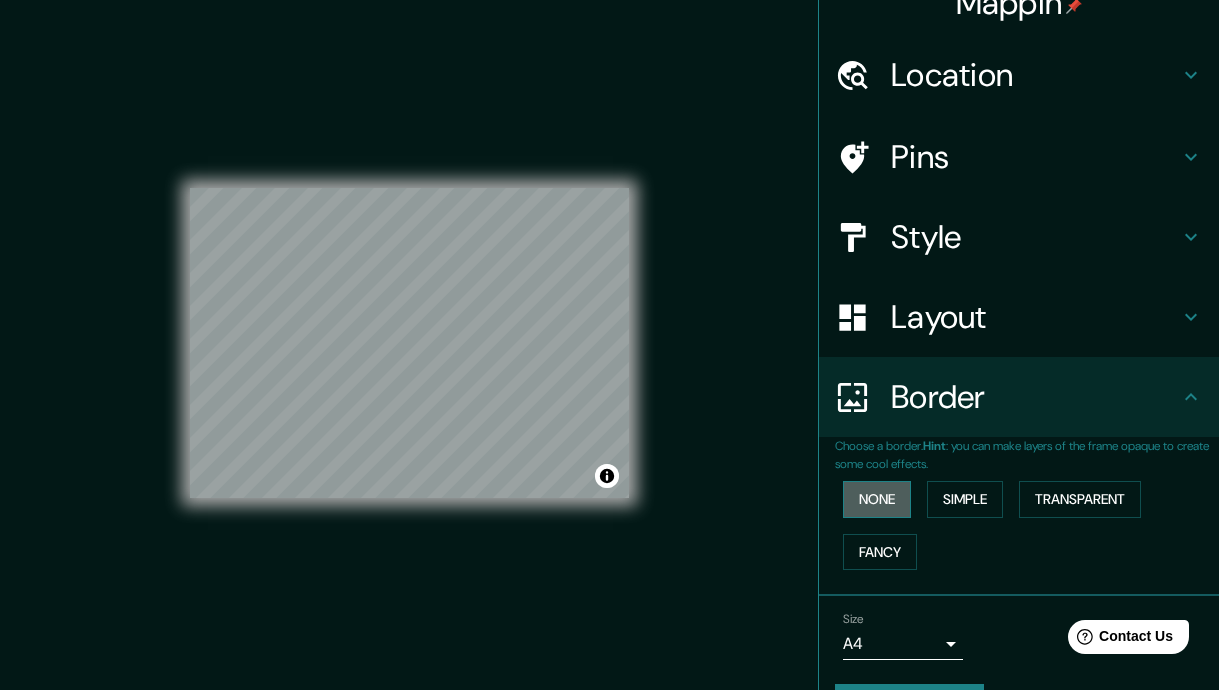 click on "None" at bounding box center [877, 499] 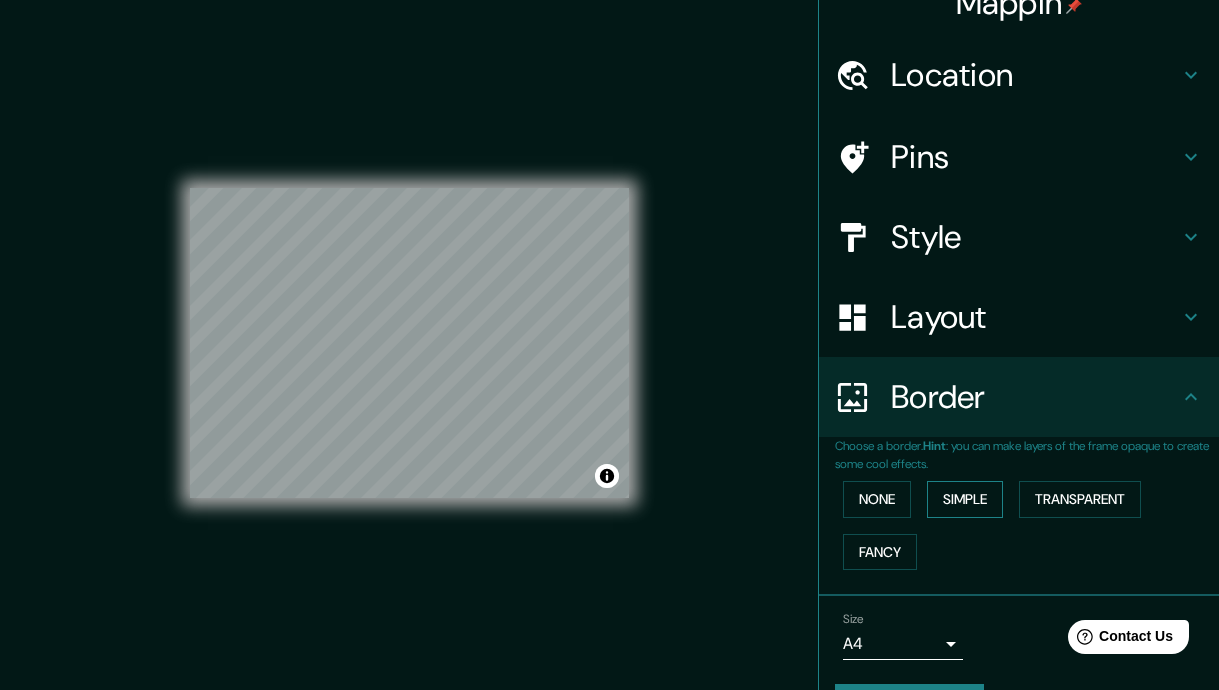 click on "Simple" at bounding box center [965, 499] 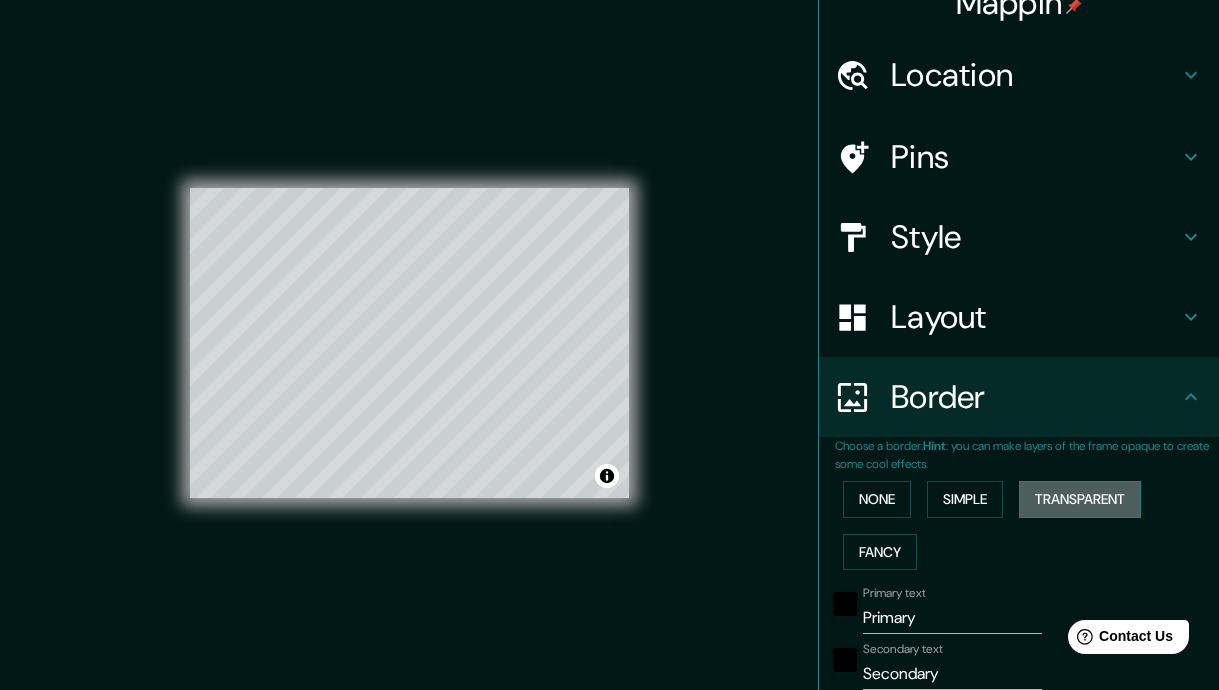 click on "Transparent" at bounding box center [1080, 499] 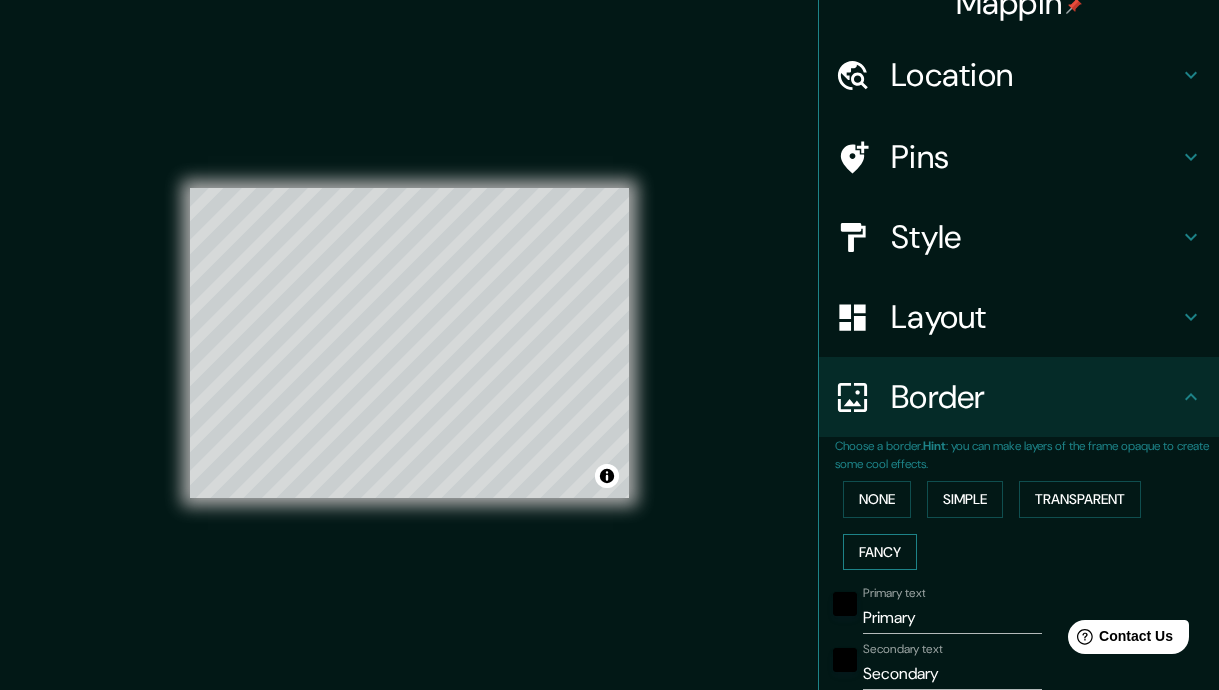 click on "Fancy" at bounding box center (880, 552) 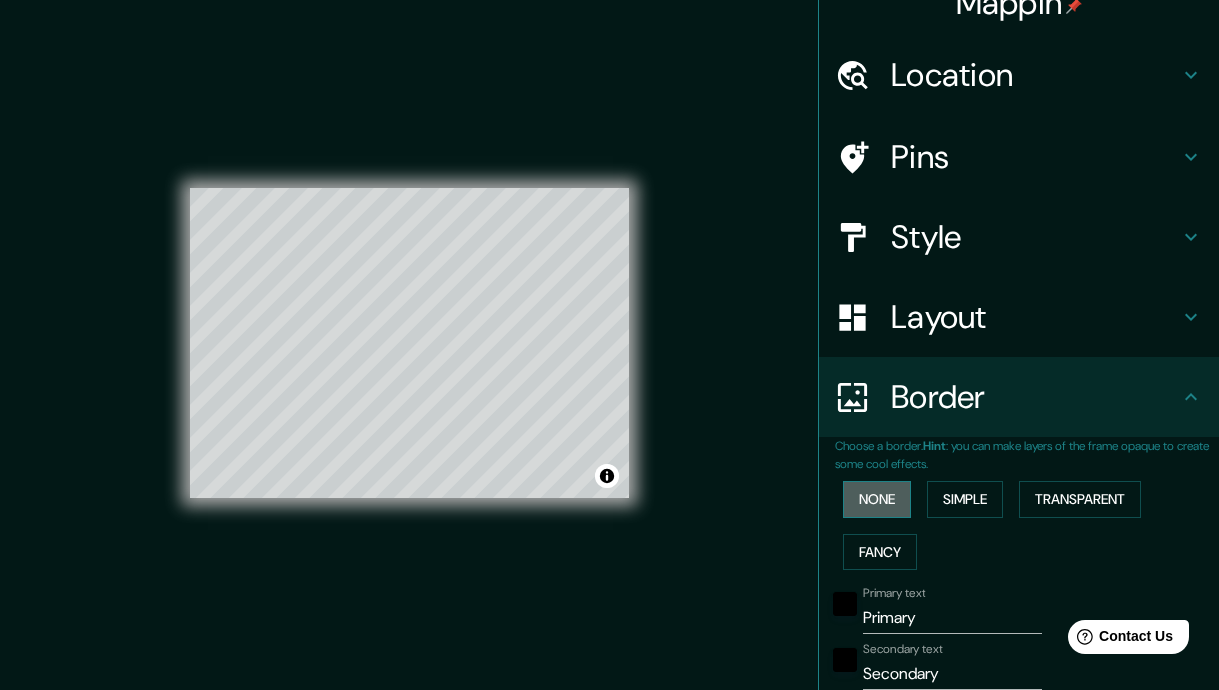 click on "None" at bounding box center (877, 499) 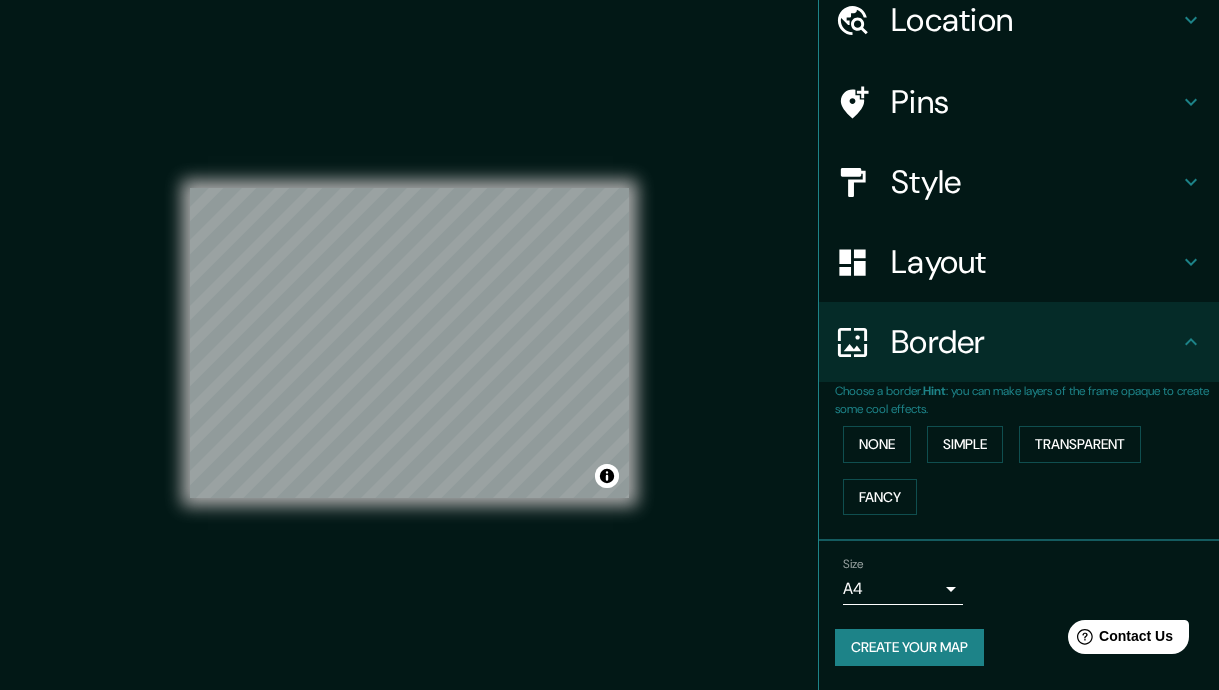 scroll, scrollTop: 0, scrollLeft: 0, axis: both 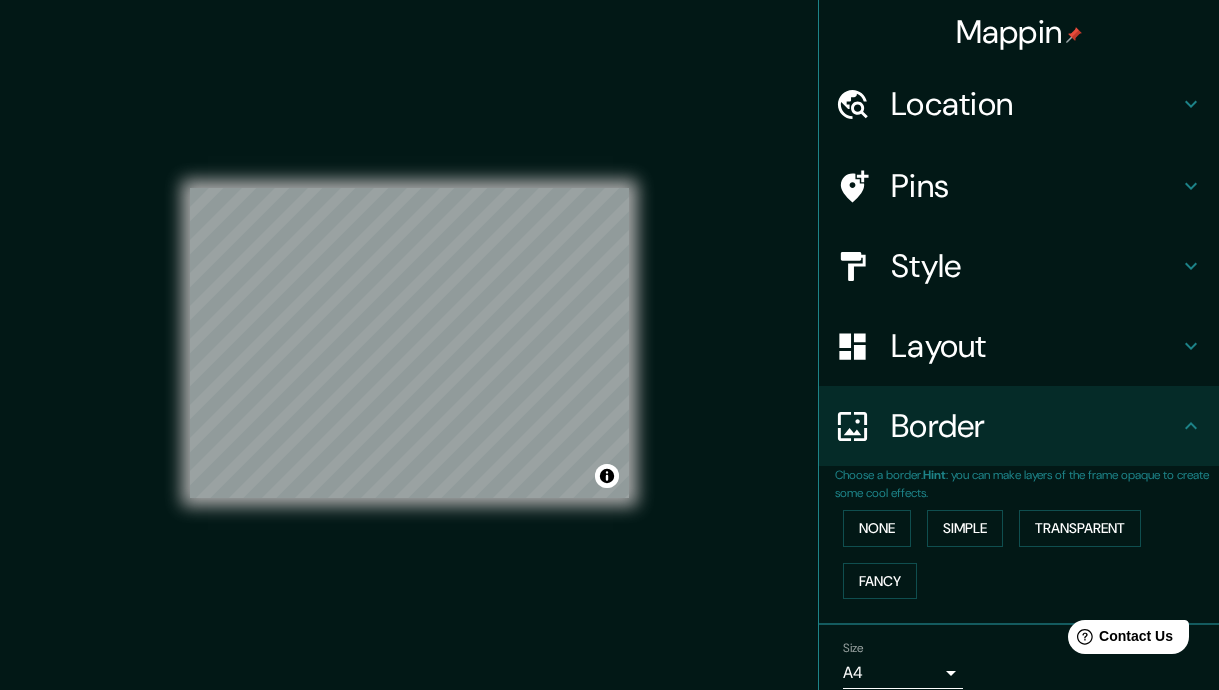 click on "Layout" at bounding box center (1035, 346) 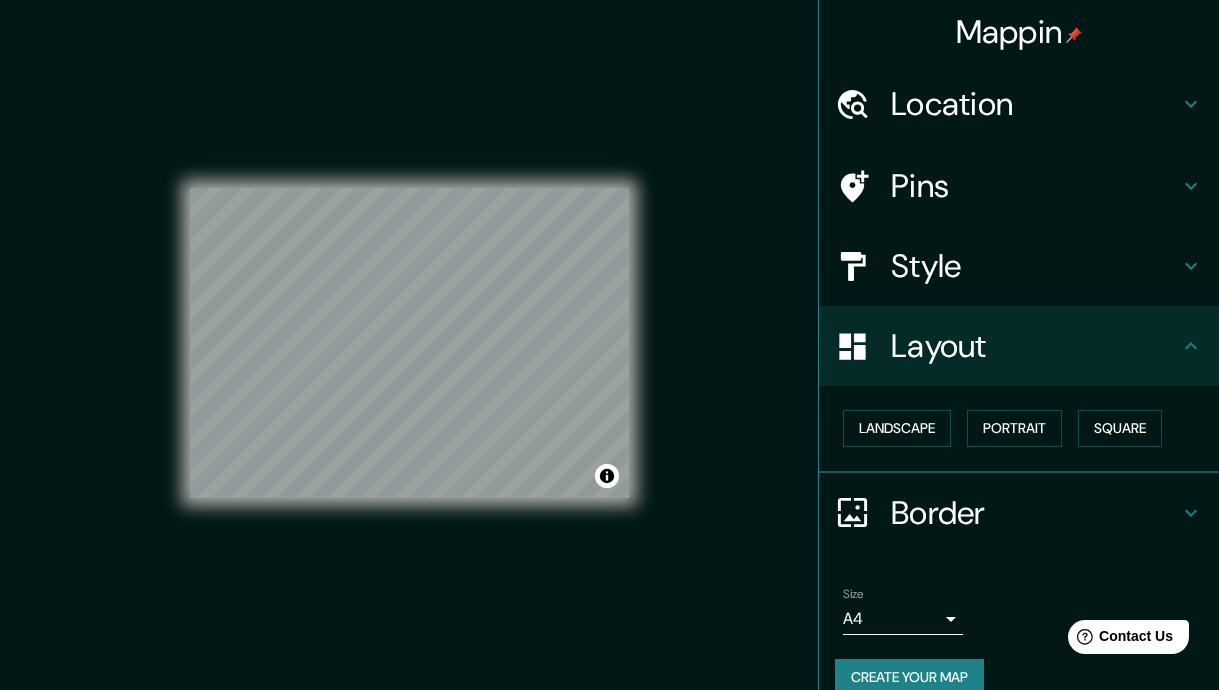 click on "Style" at bounding box center (1035, 266) 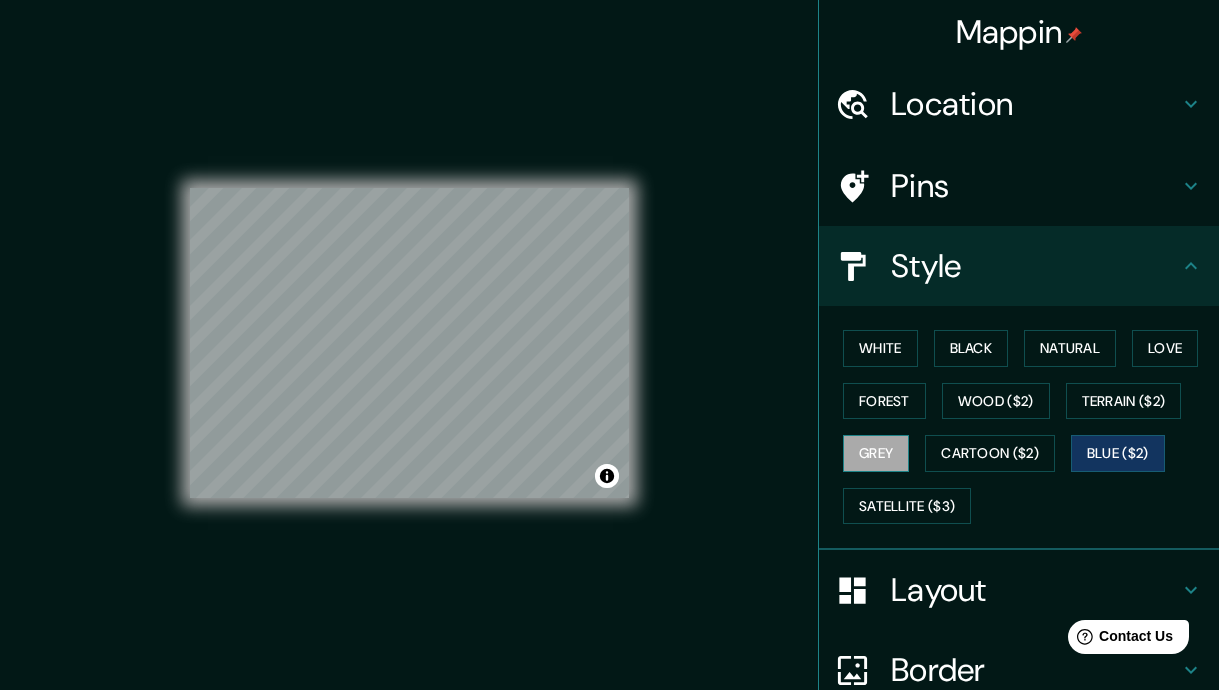 click on "Grey" at bounding box center (876, 453) 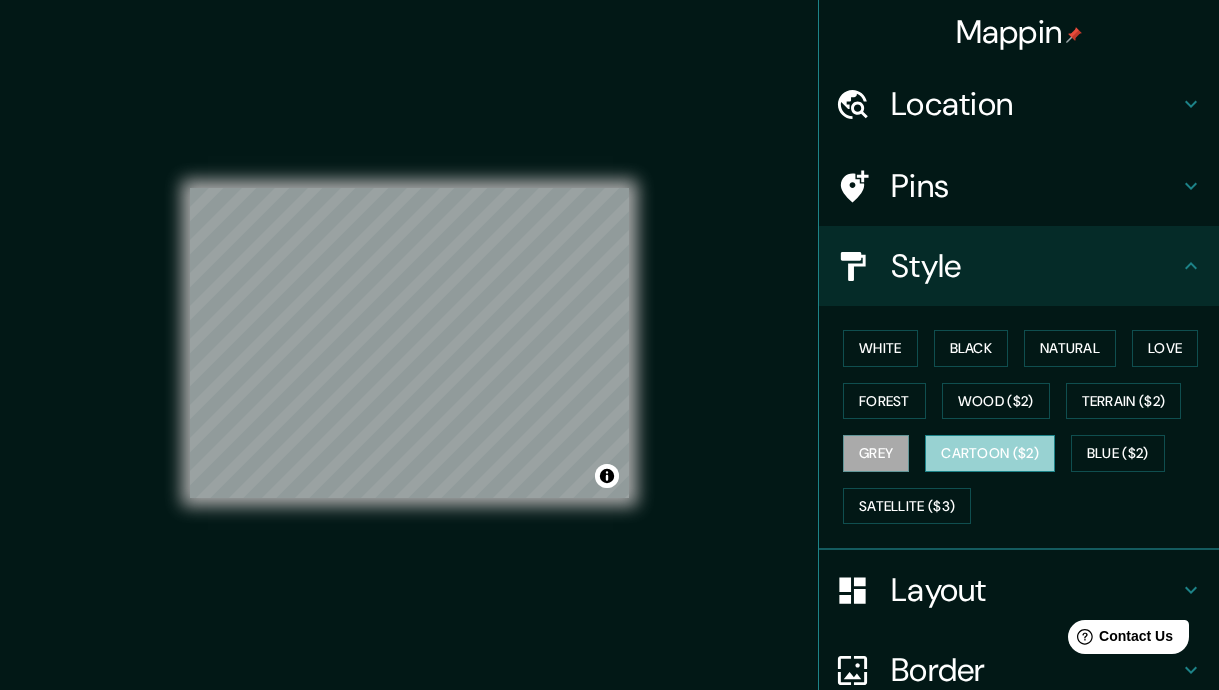 click on "Cartoon ($2)" at bounding box center (990, 453) 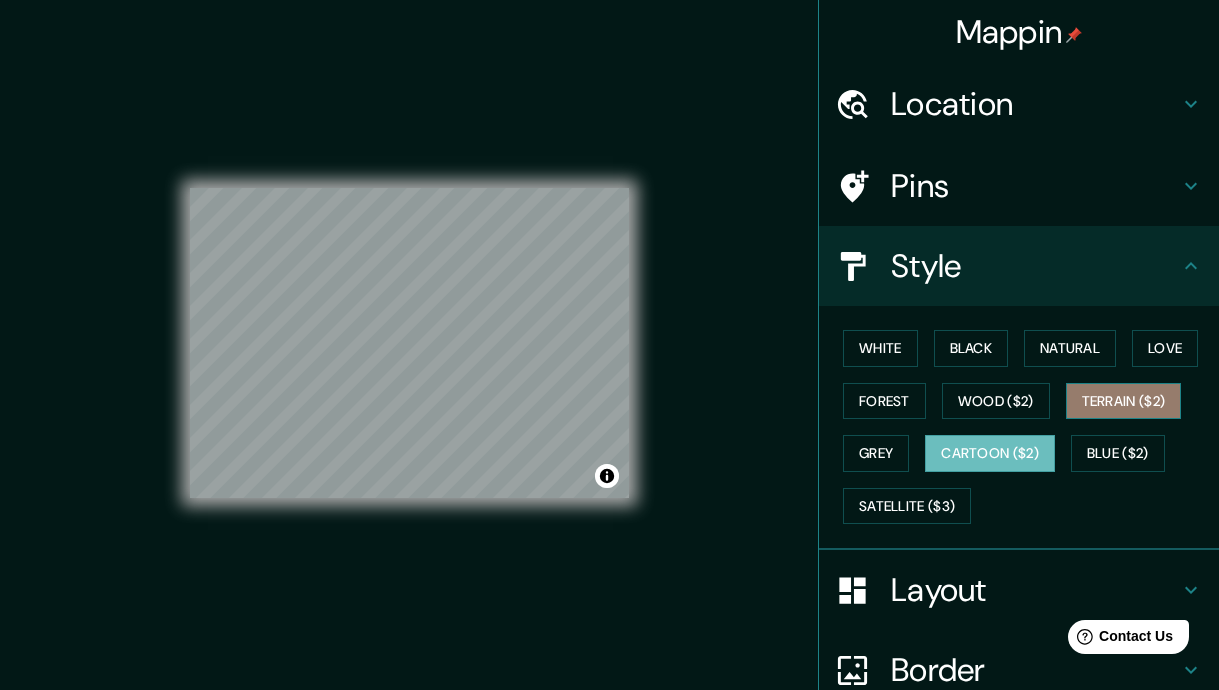 click on "Terrain ($2)" at bounding box center (1124, 401) 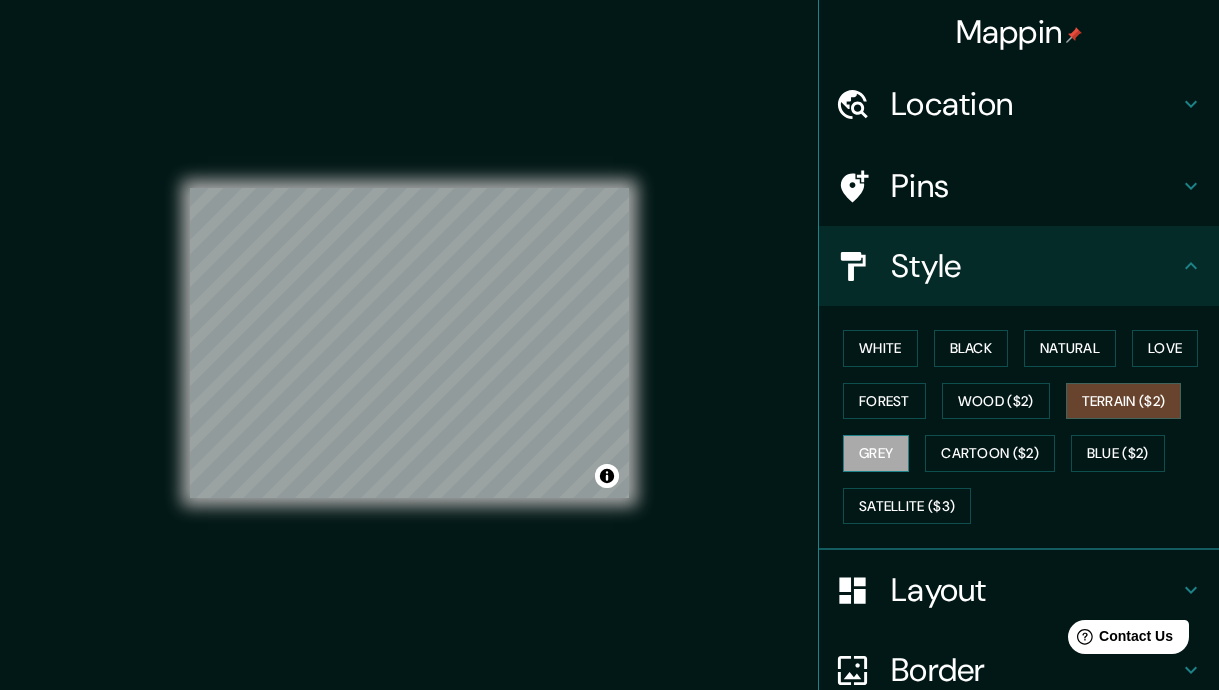click on "Grey" at bounding box center [876, 453] 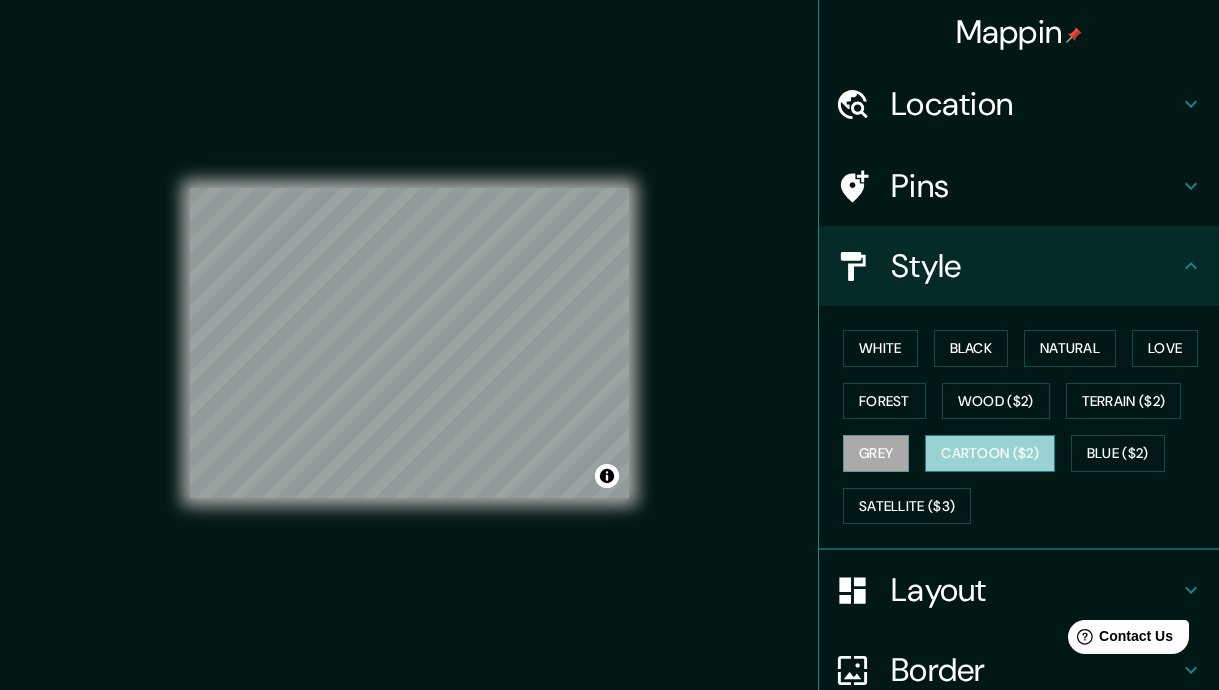 click on "Cartoon ($2)" at bounding box center [990, 453] 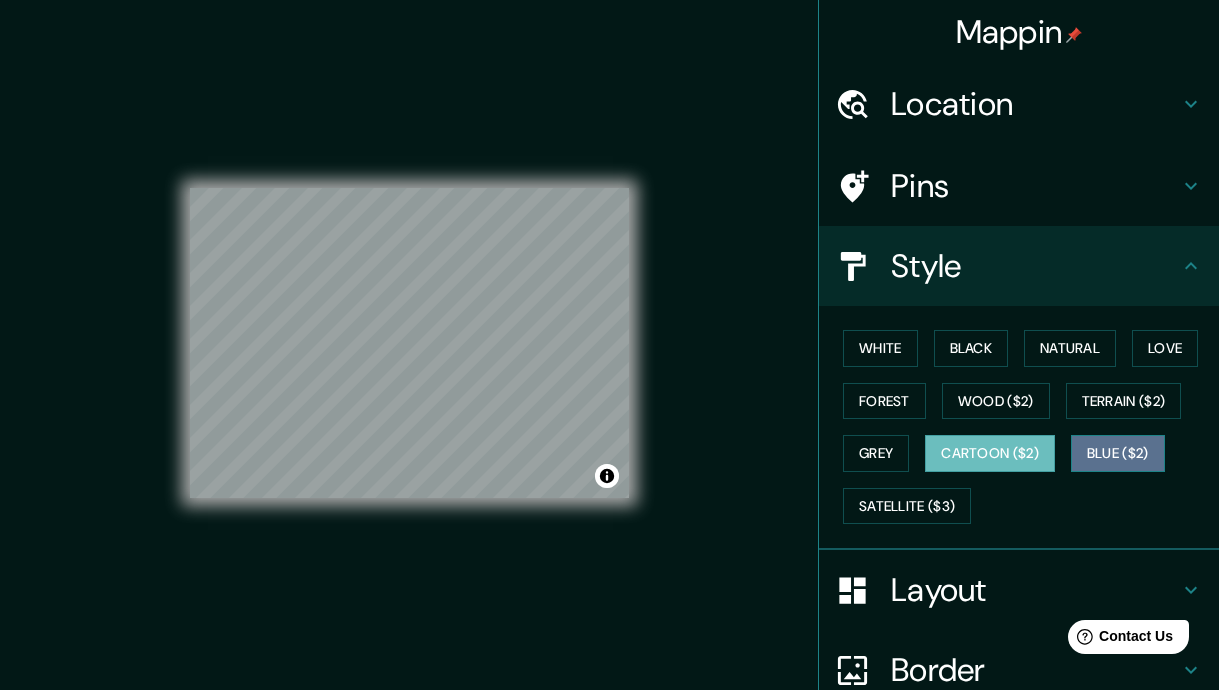 click on "Blue ($2)" at bounding box center (1118, 453) 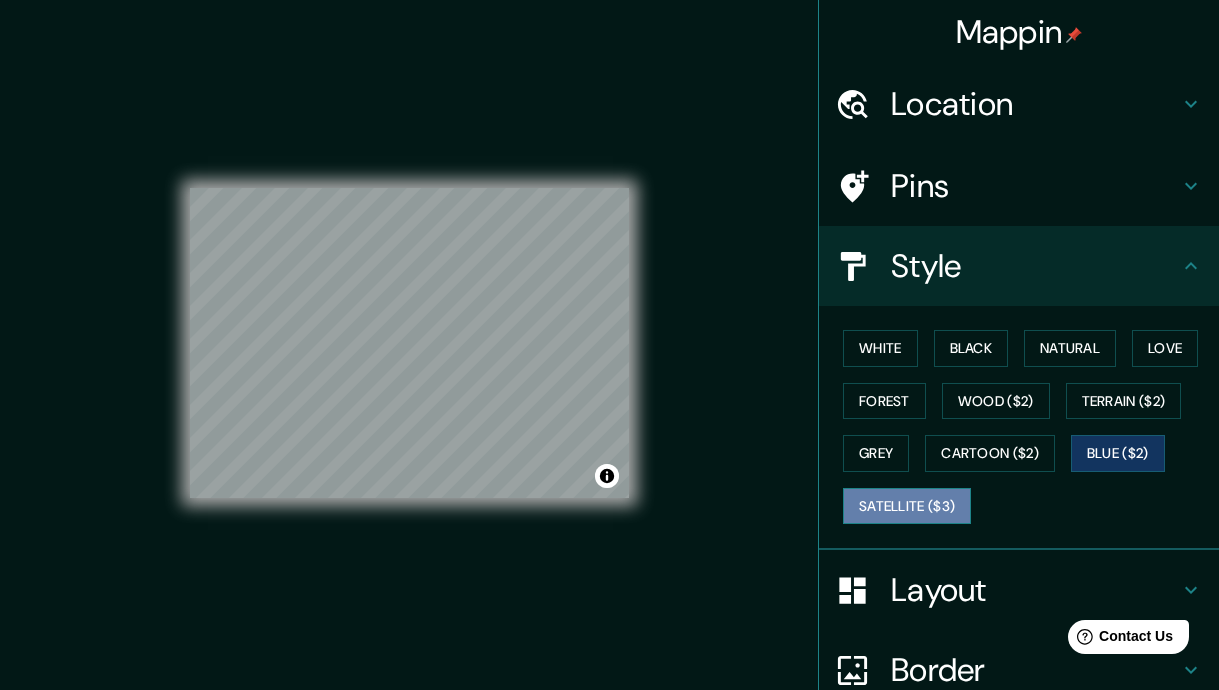 click on "Satellite ($3)" at bounding box center [907, 506] 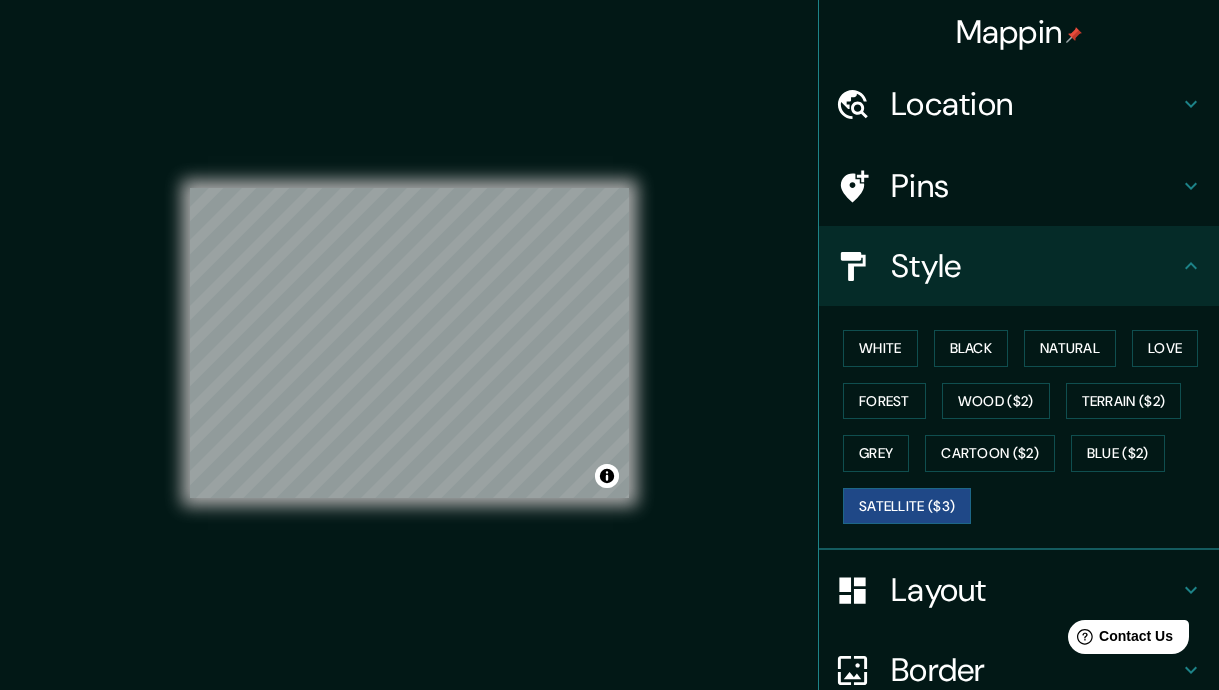 click on "Mappin Location [CITY], [STATE], [COUNTRY] Pins Style White Black Natural Love Forest Wood ($2) Terrain ($2) Grey Cartoon ($2) Blue ($2) Satellite ($3) Layout Border Choose a border.  Hint : you can make layers of the frame opaque to create some cool effects. None Simple Transparent Fancy Size A4 single Create your map © Mapbox   © OpenStreetMap   Improve this map   © Maxar Any problems, suggestions, or concerns please email    help@example.com . . ." at bounding box center [609, 358] 